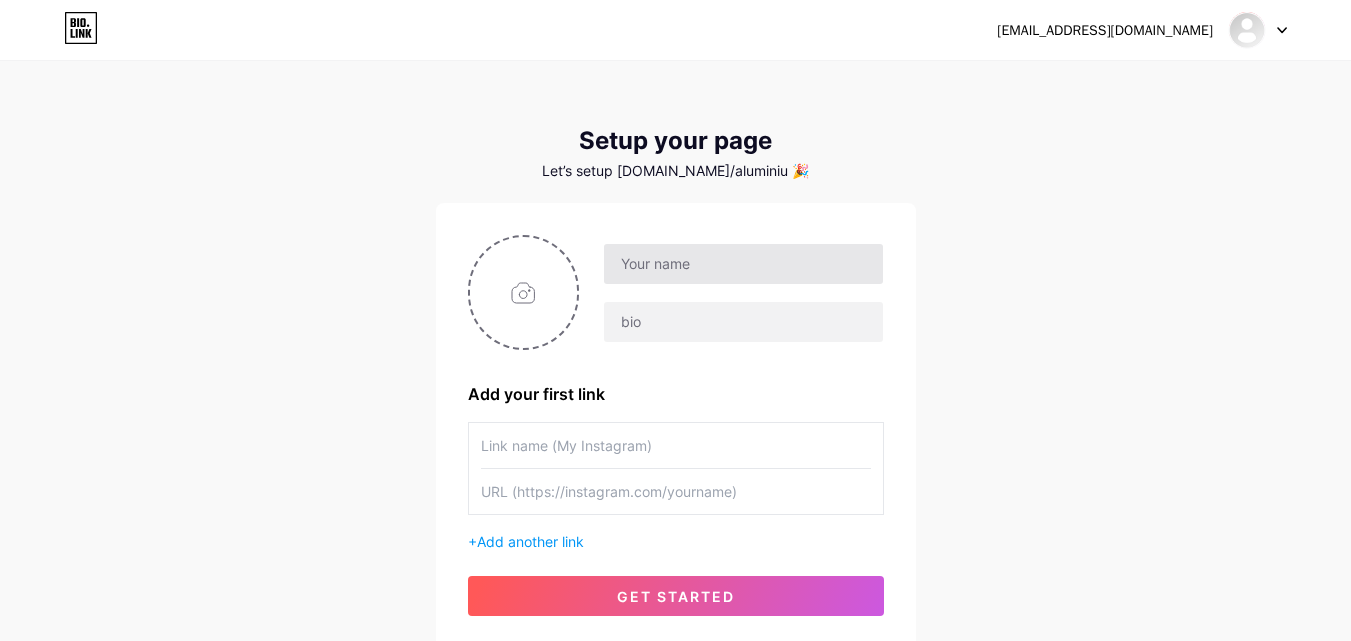 scroll, scrollTop: 0, scrollLeft: 0, axis: both 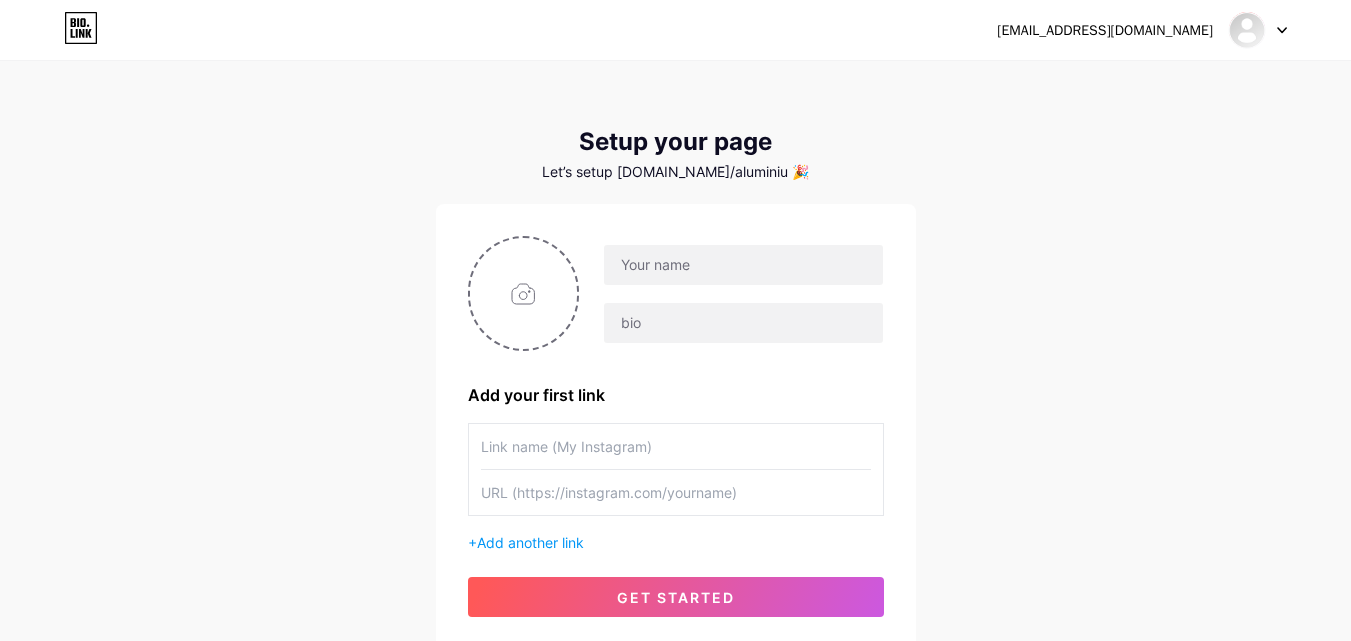 click on "[EMAIL_ADDRESS][DOMAIN_NAME]" at bounding box center [1105, 30] 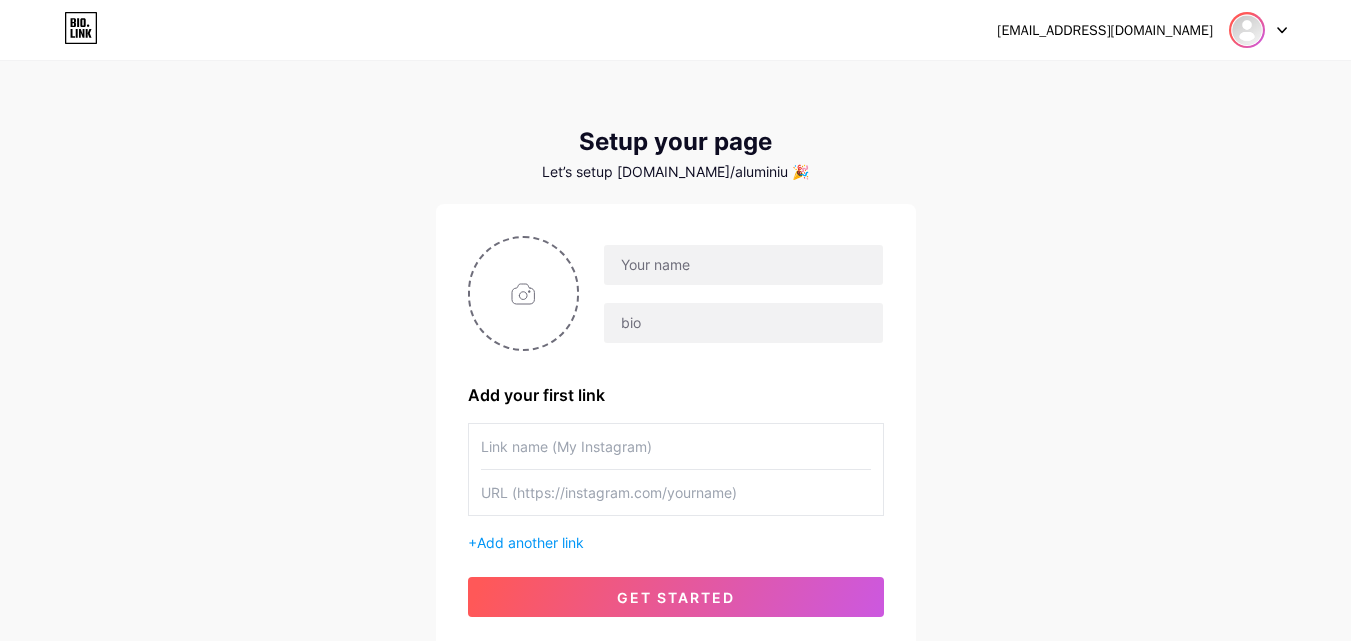 click at bounding box center [1247, 30] 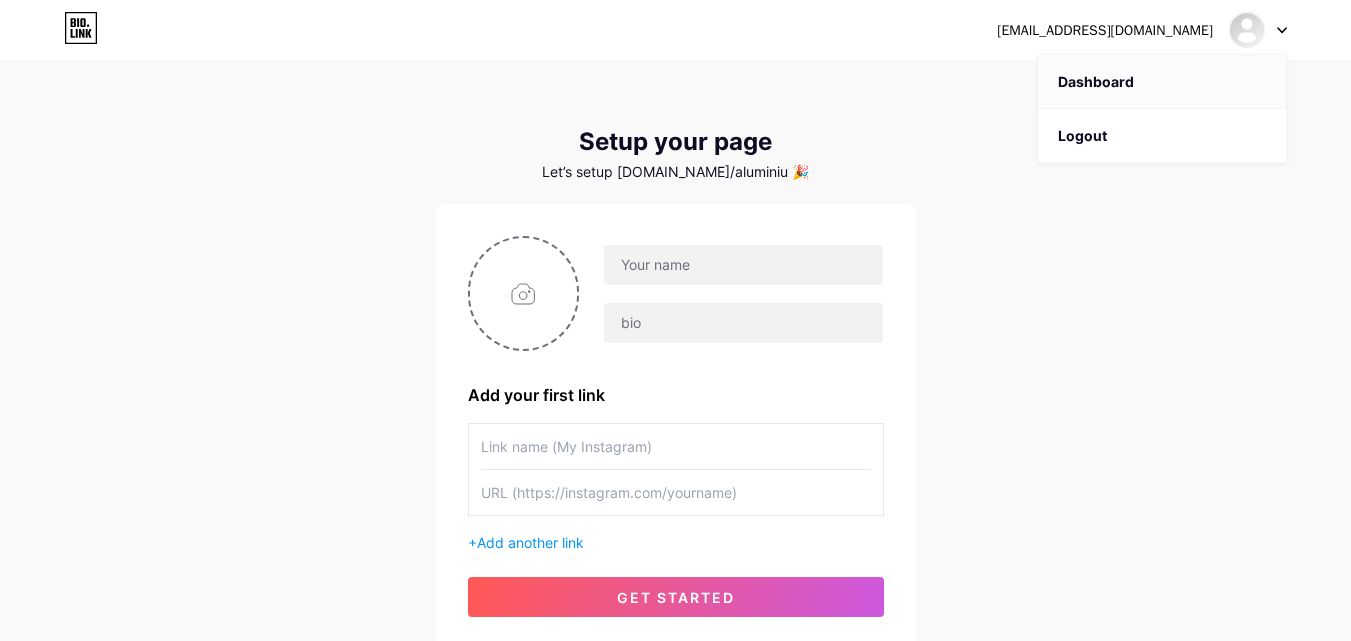 click on "Dashboard" at bounding box center [1162, 82] 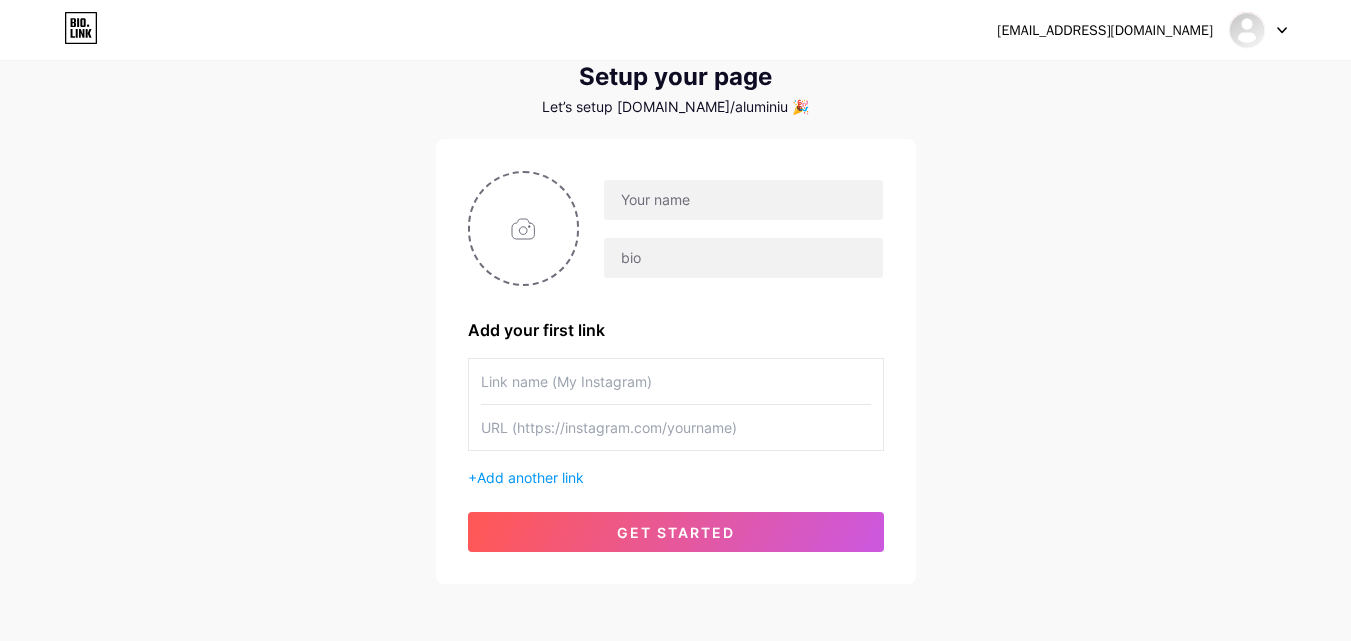 scroll, scrollTop: 100, scrollLeft: 0, axis: vertical 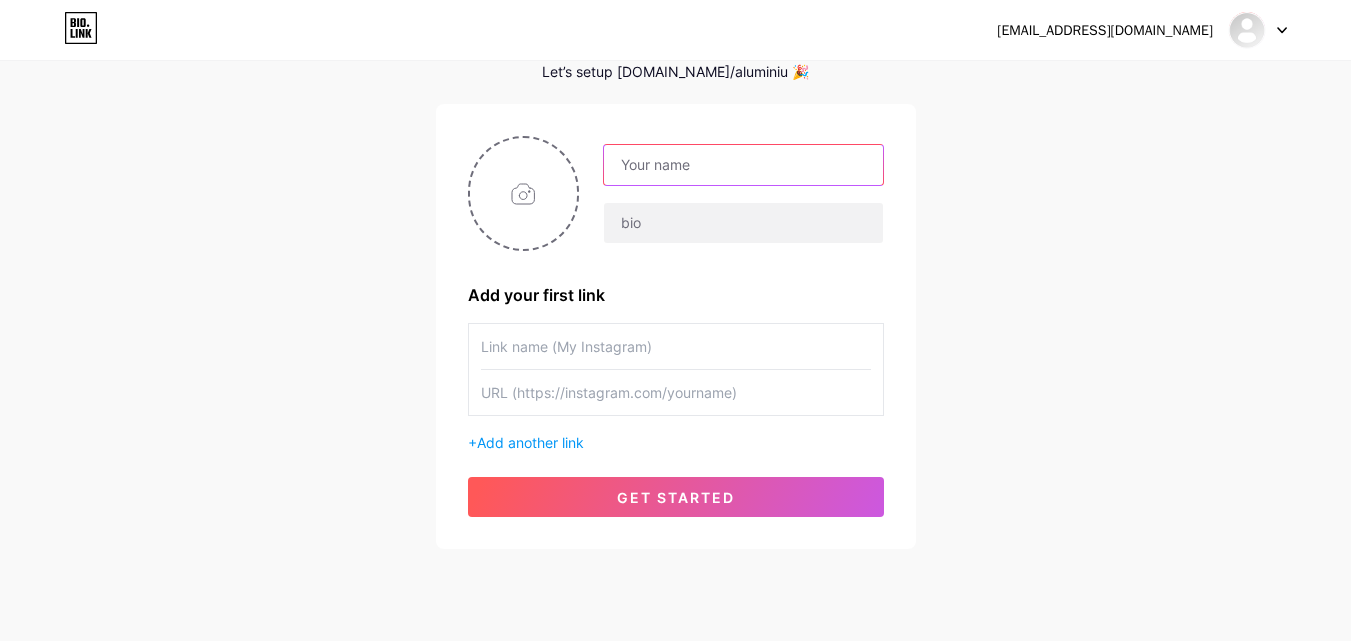 click at bounding box center [743, 165] 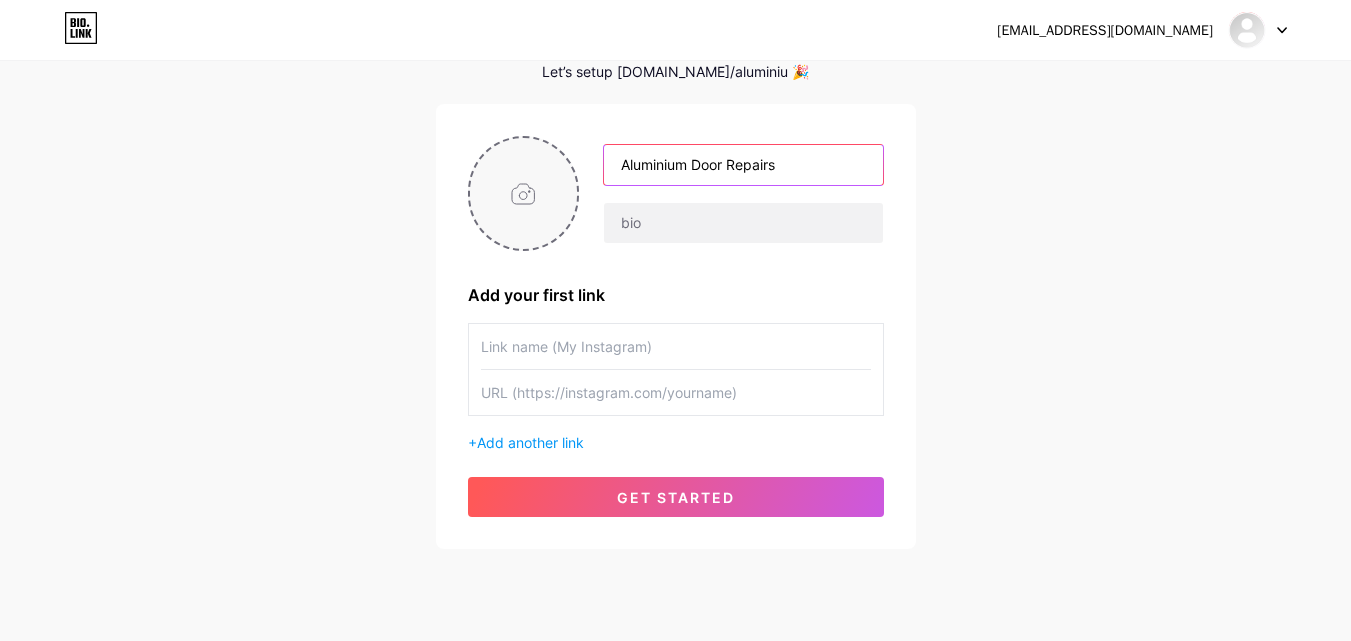 type on "Aluminium Door Repairs" 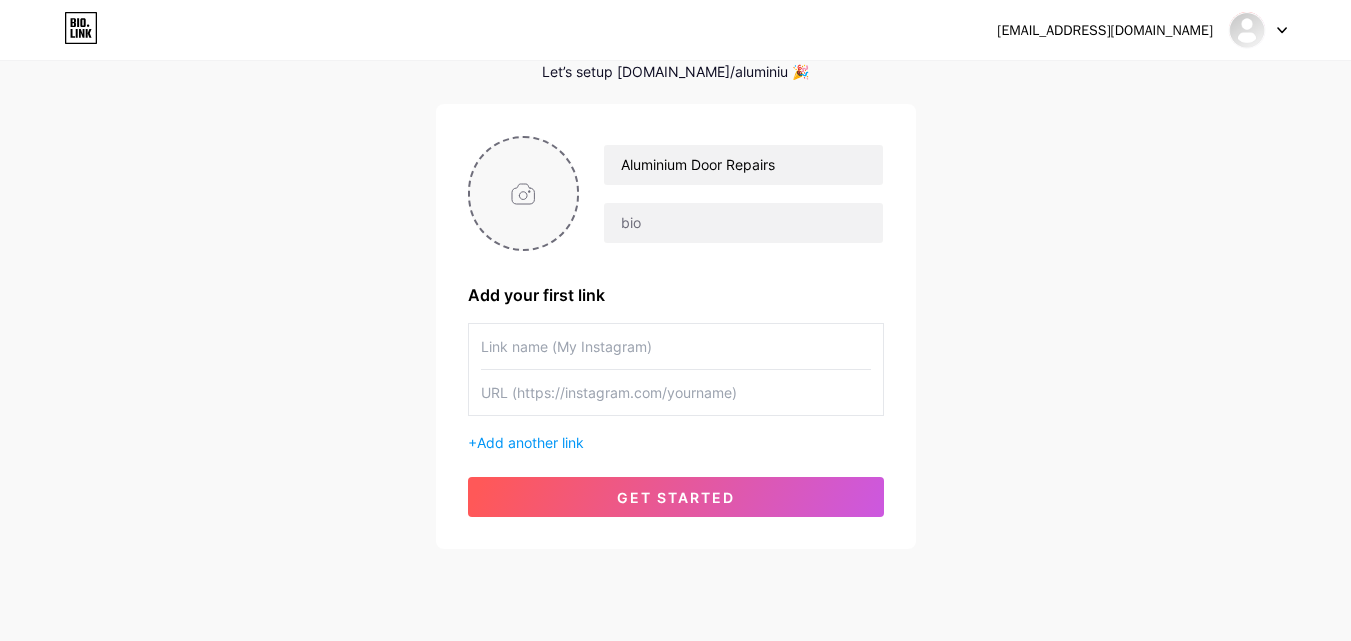 click at bounding box center (524, 193) 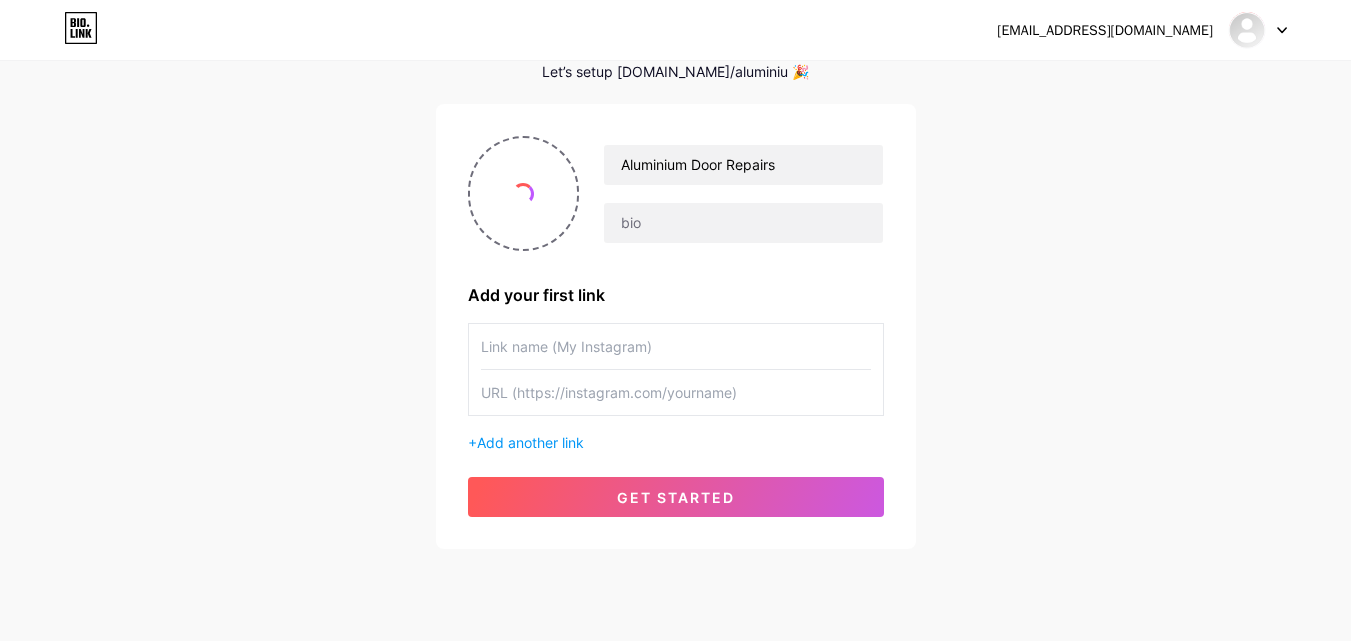 click at bounding box center [676, 346] 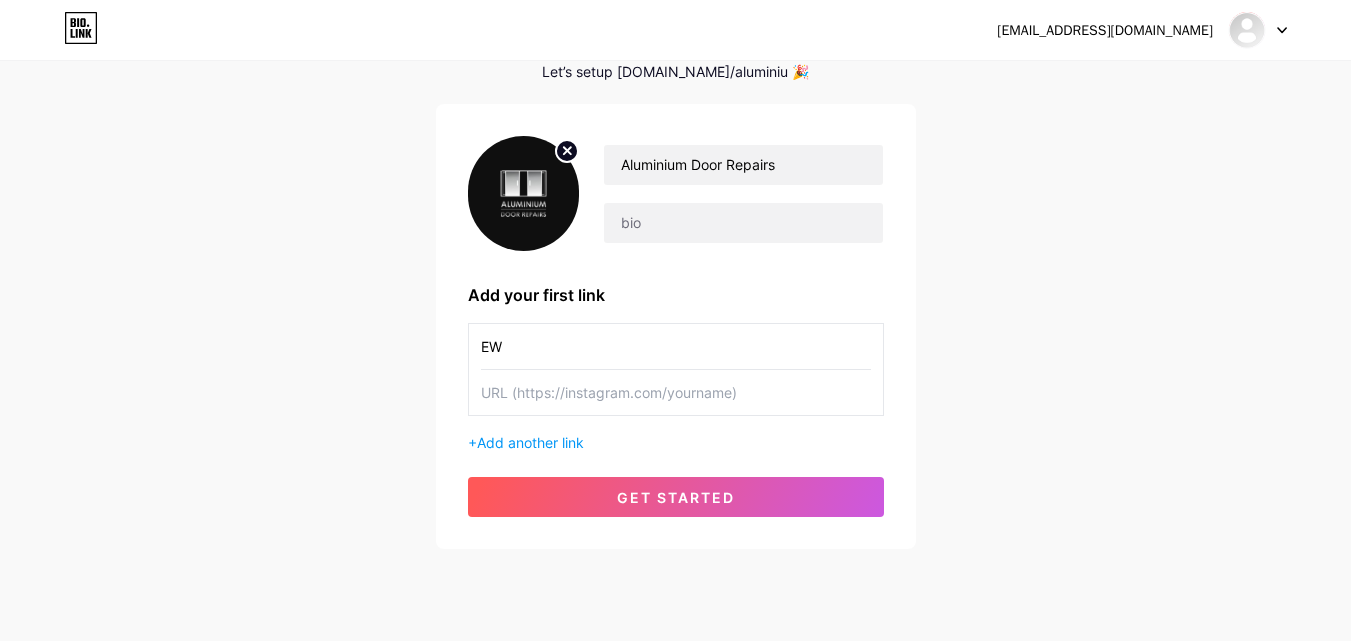 type on "E" 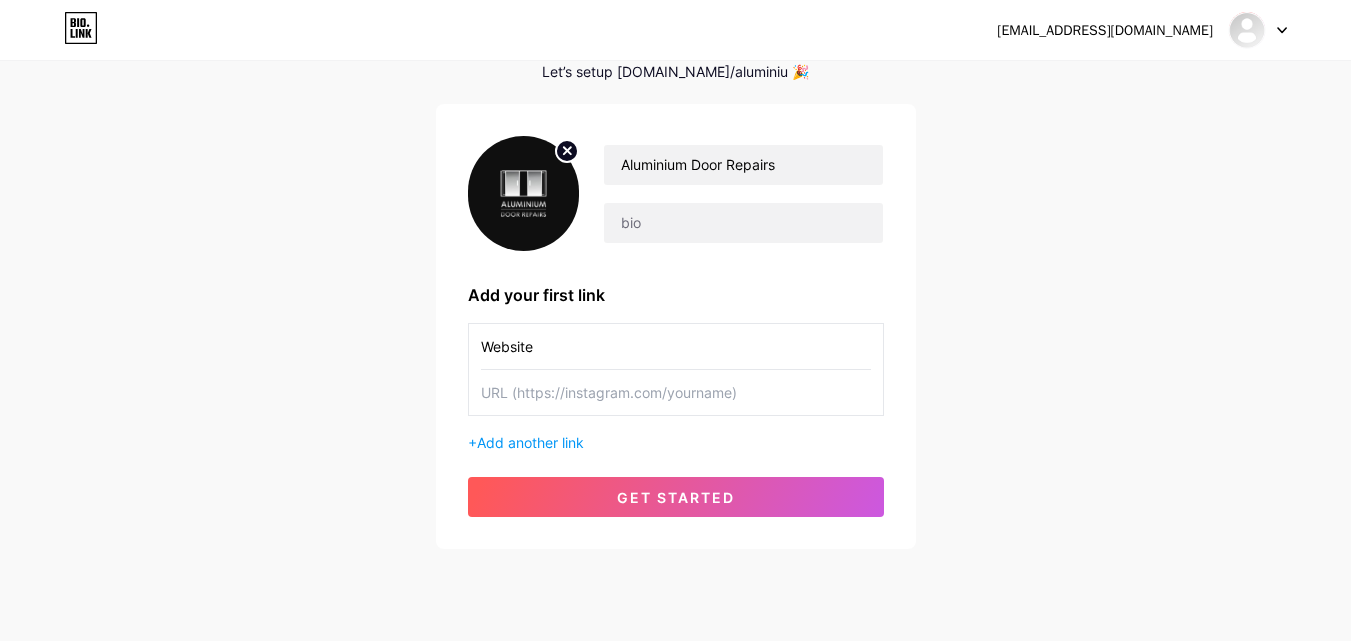 type on "Website" 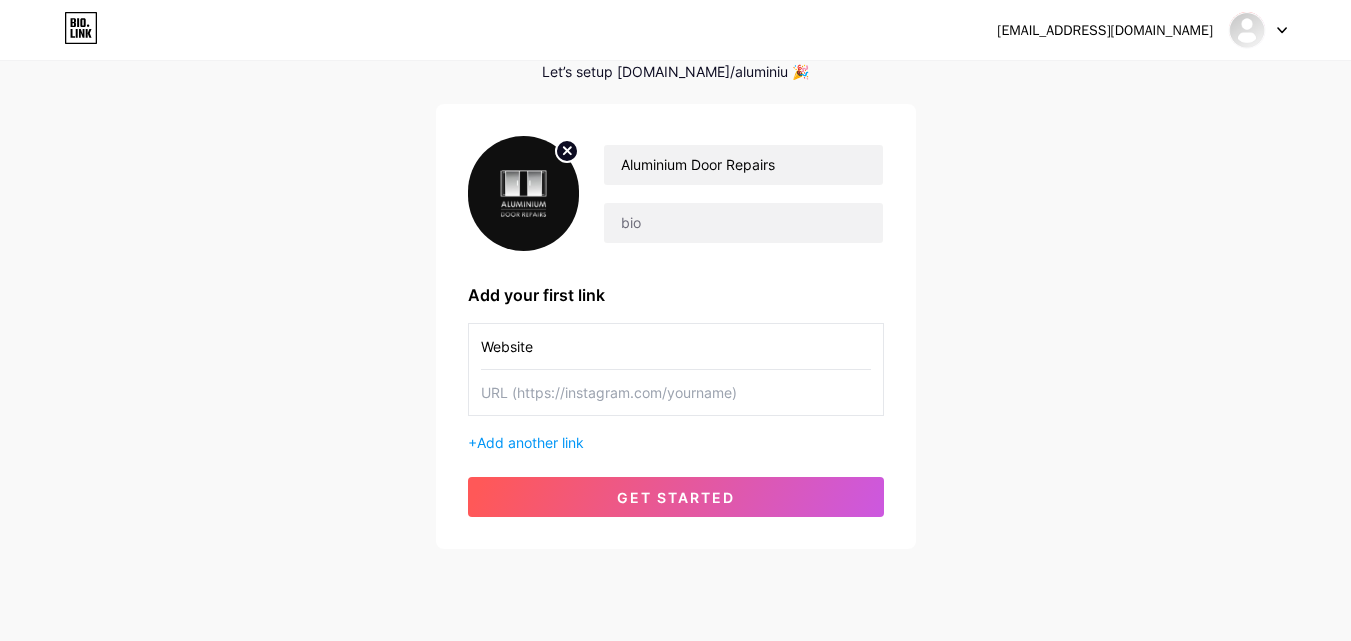 paste on "[URL][DOMAIN_NAME]" 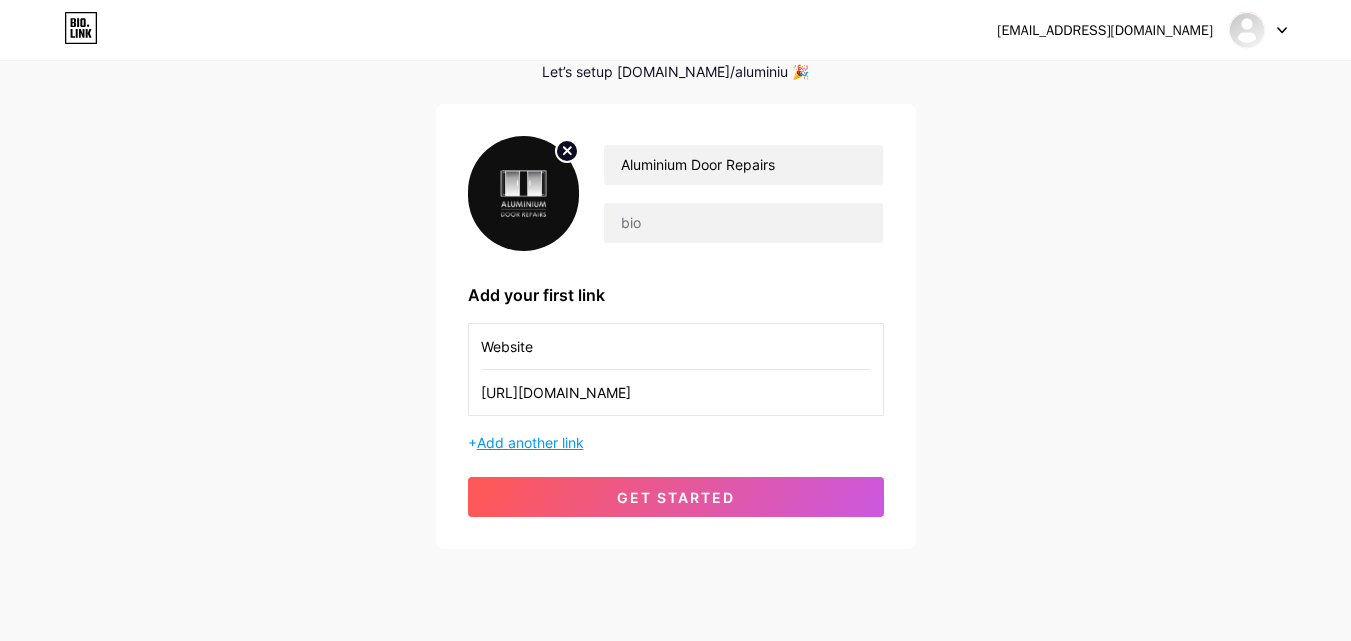 type on "[URL][DOMAIN_NAME]" 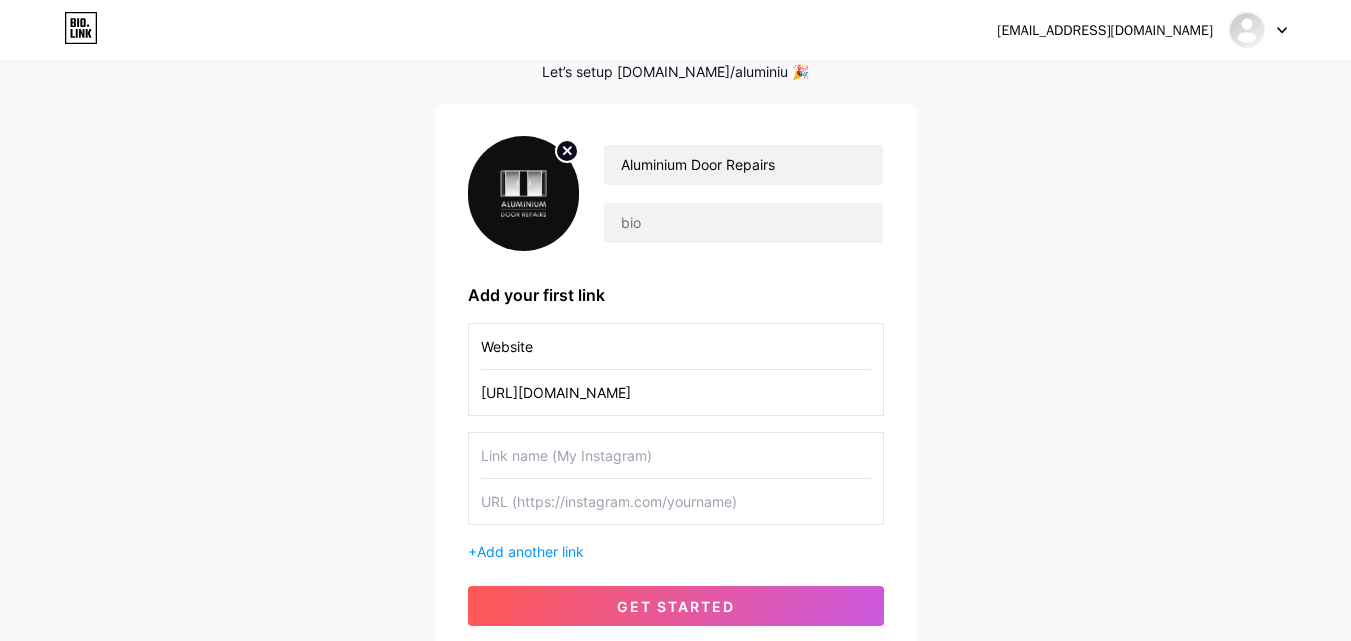 click at bounding box center (676, 455) 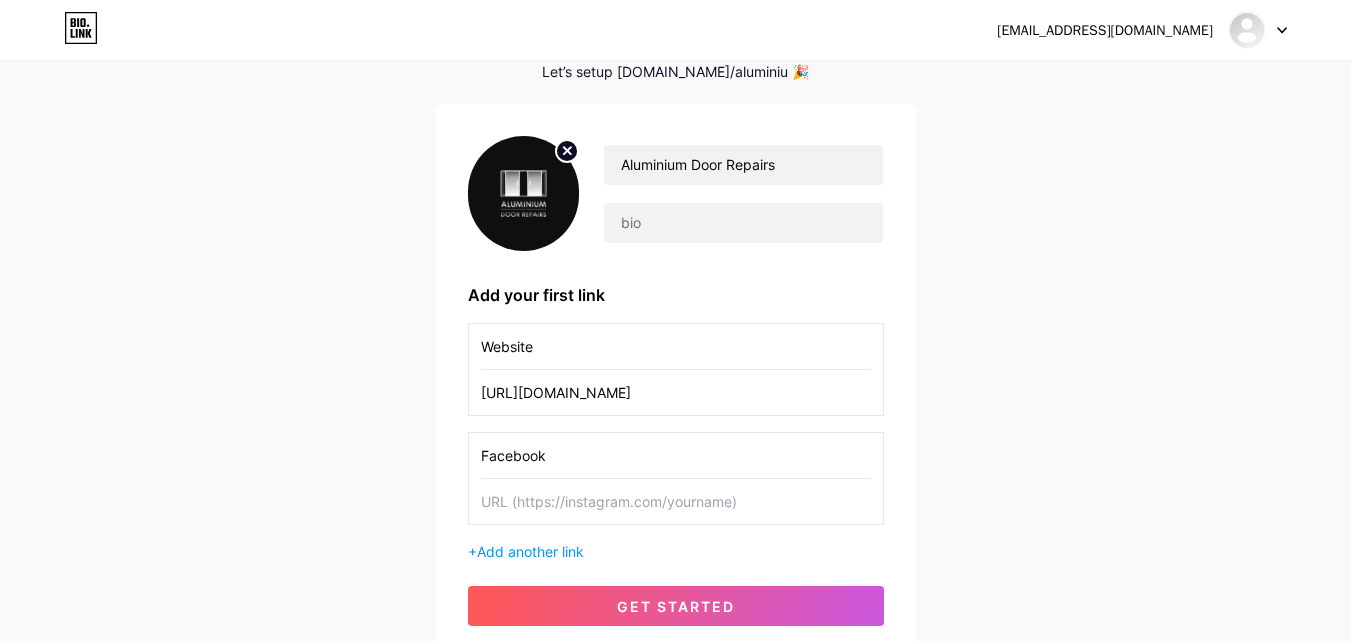 type on "Facebook" 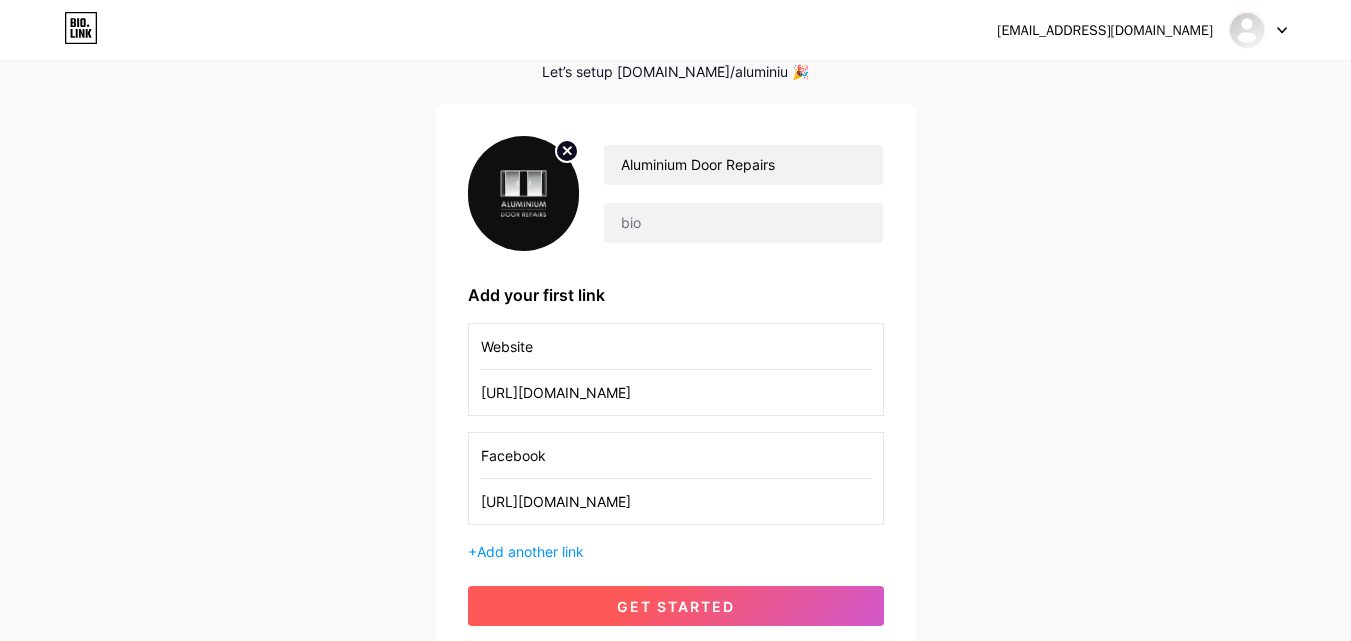 type on "[URL][DOMAIN_NAME]" 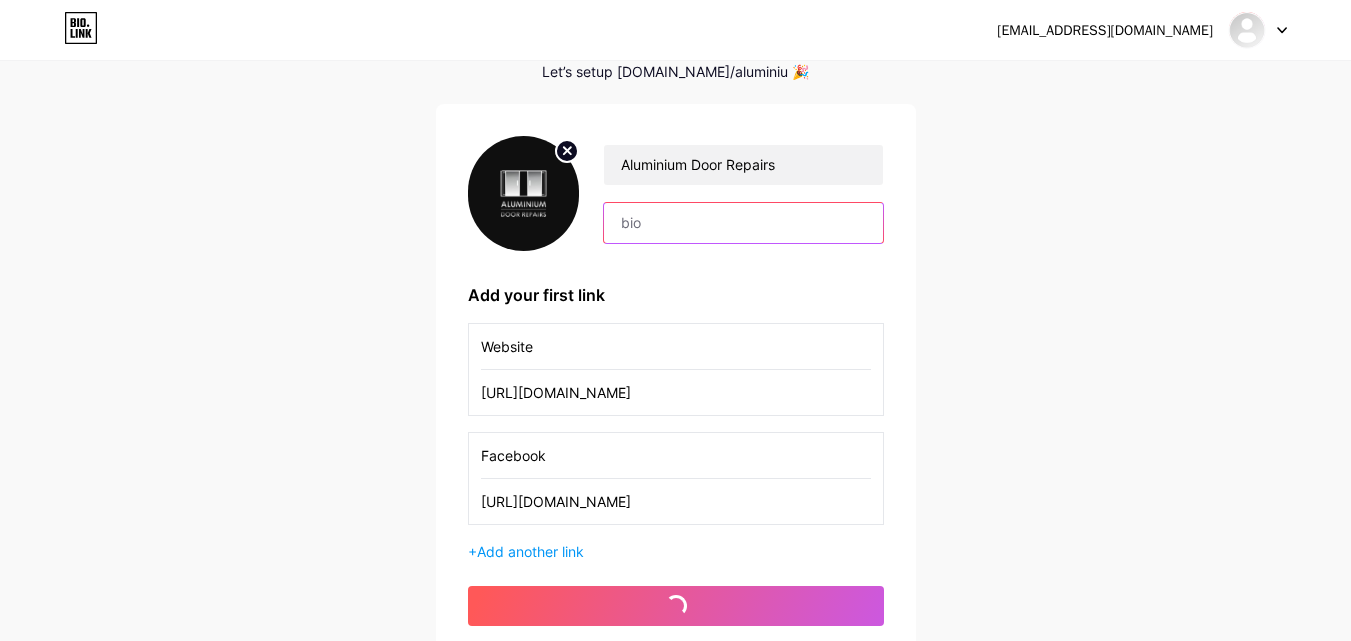 click at bounding box center [743, 223] 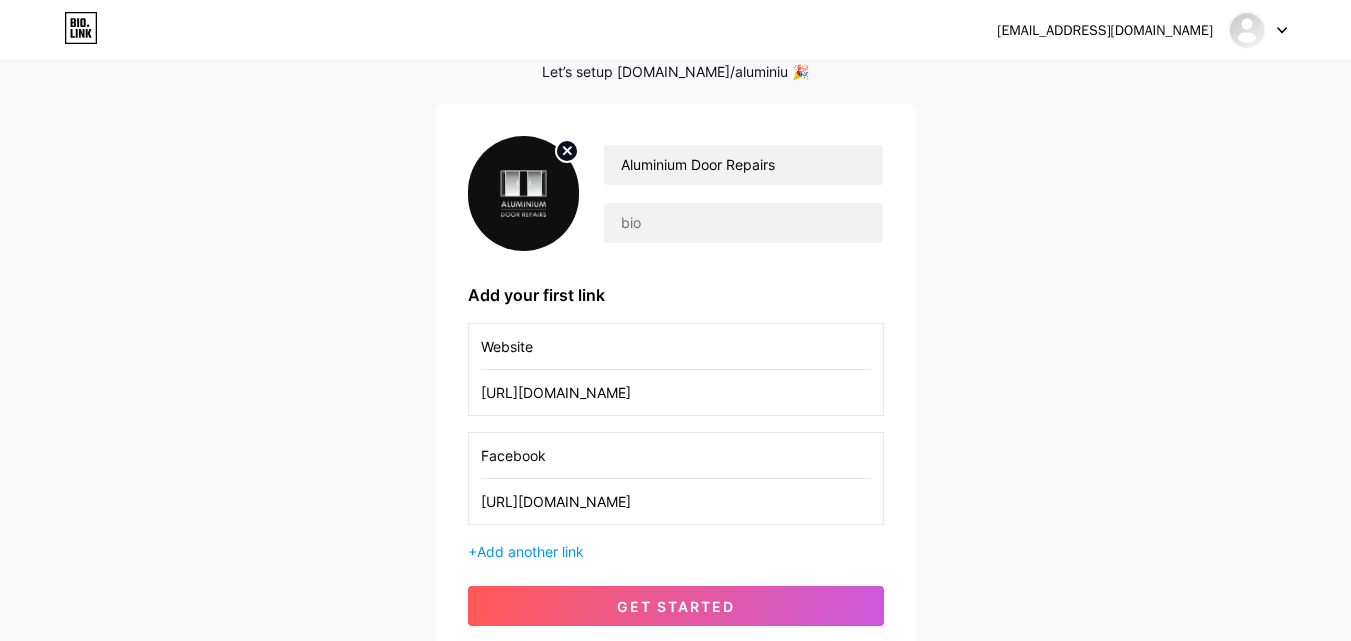 scroll, scrollTop: 0, scrollLeft: 0, axis: both 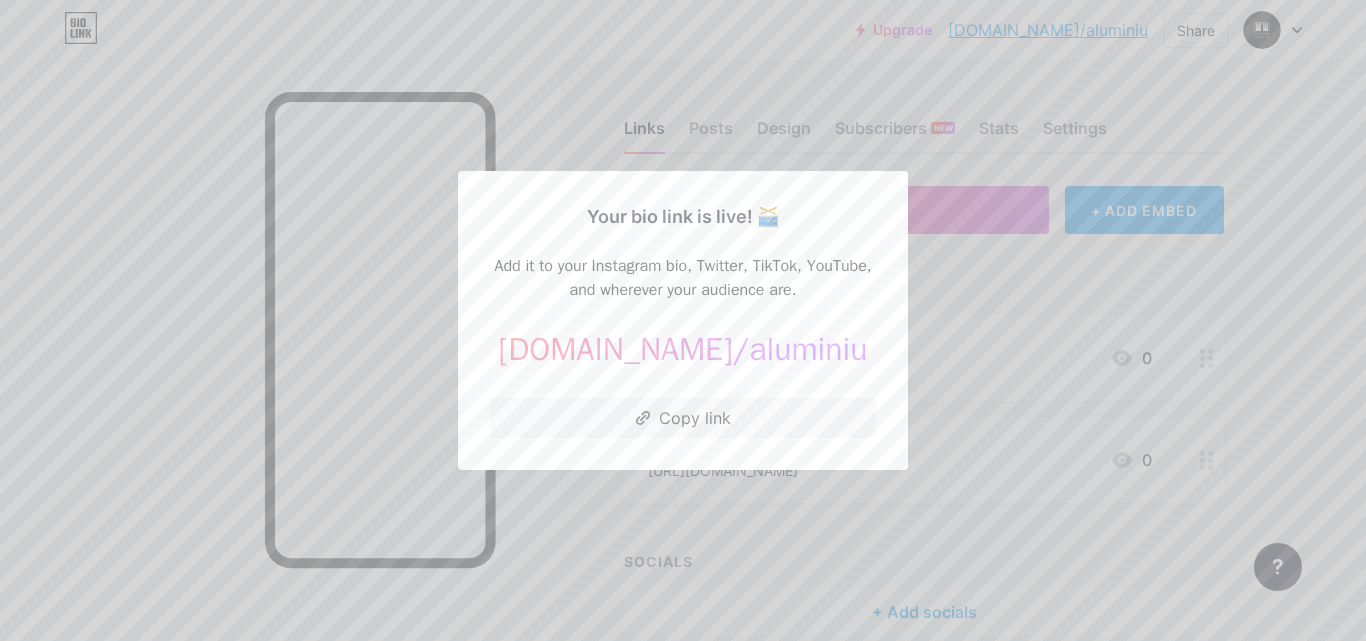 click at bounding box center (683, 320) 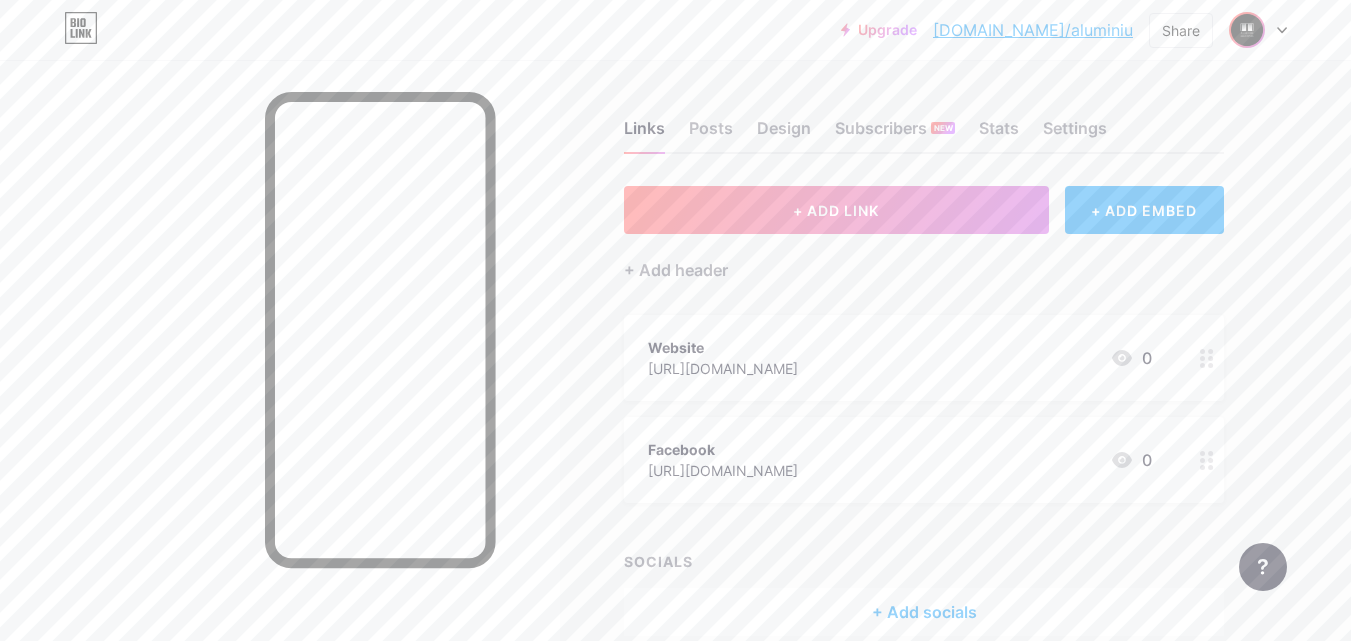 click at bounding box center [1247, 30] 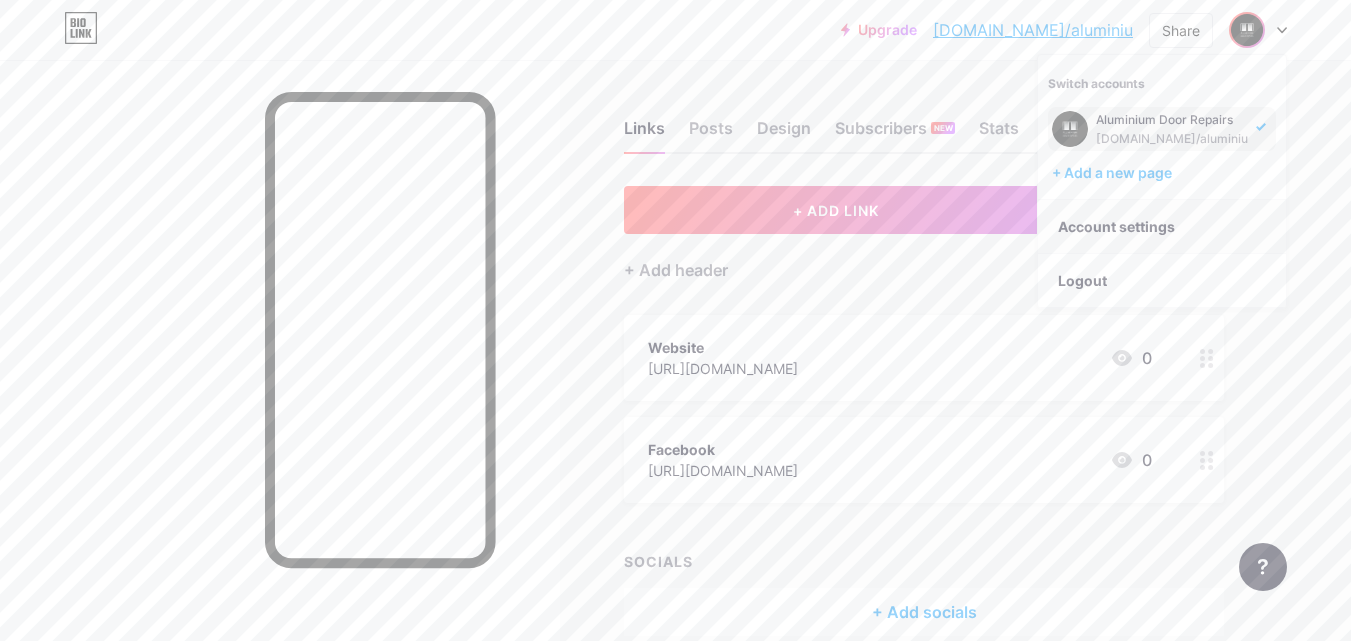 click on "Account settings" at bounding box center (1162, 227) 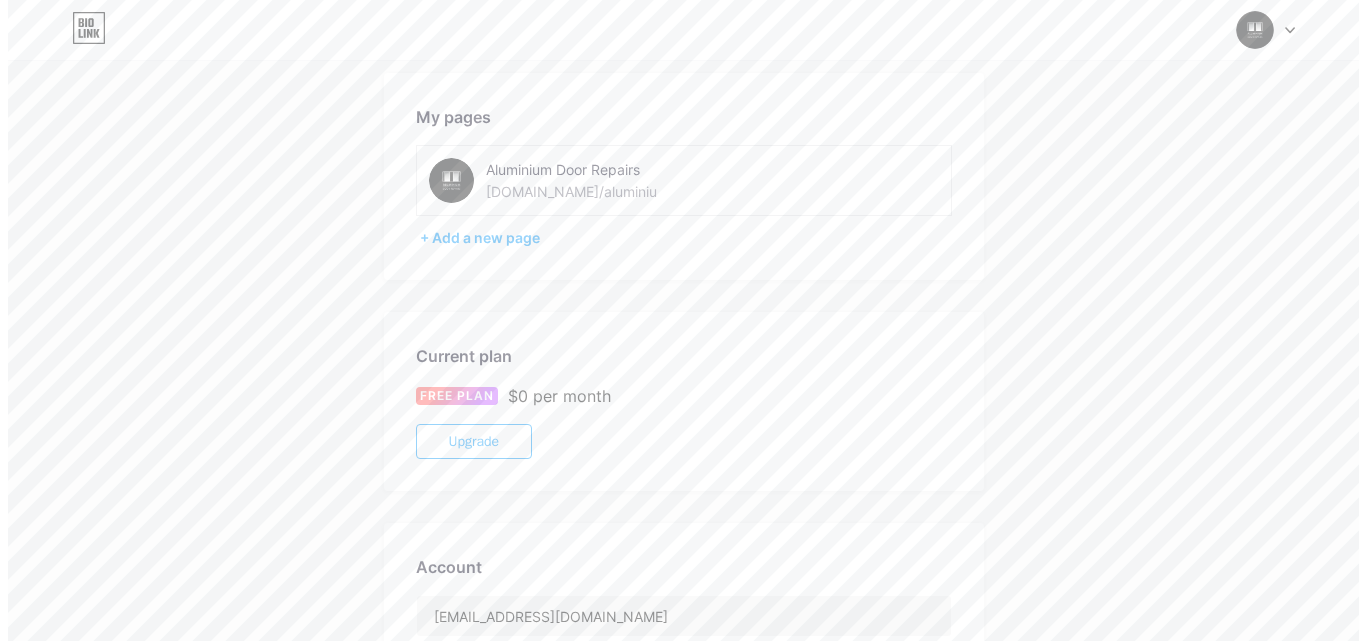 scroll, scrollTop: 0, scrollLeft: 0, axis: both 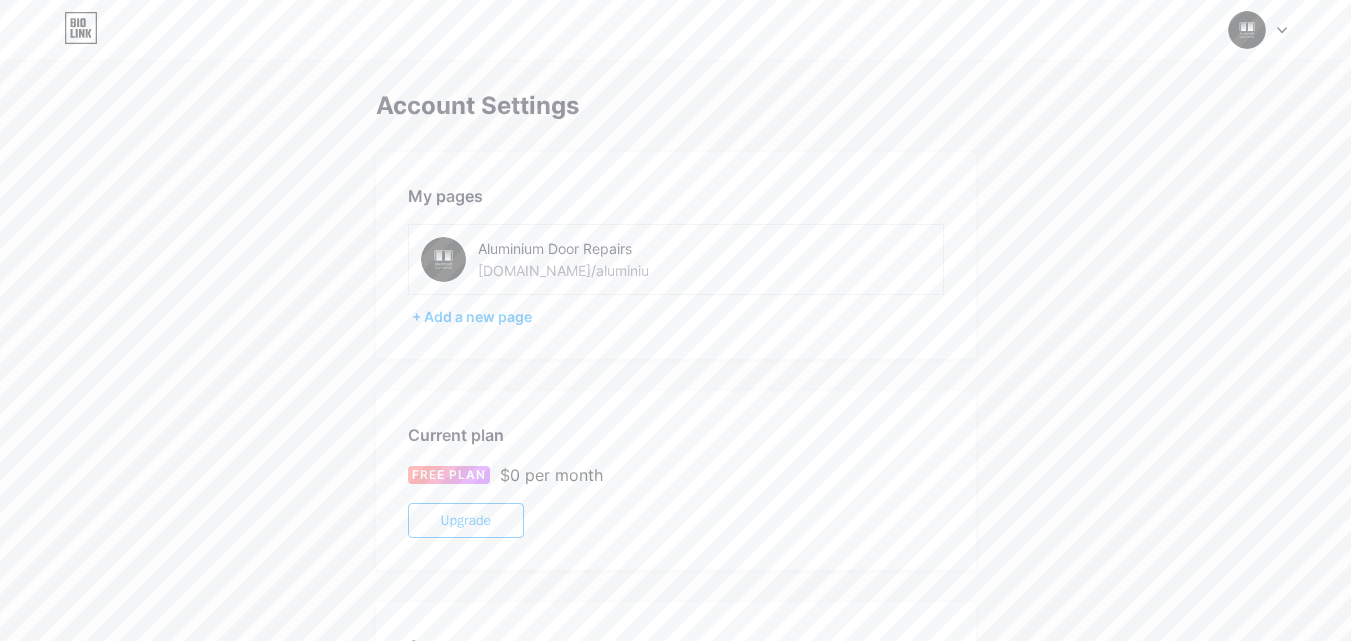 click on "Aluminium Door Repairs" at bounding box center [619, 248] 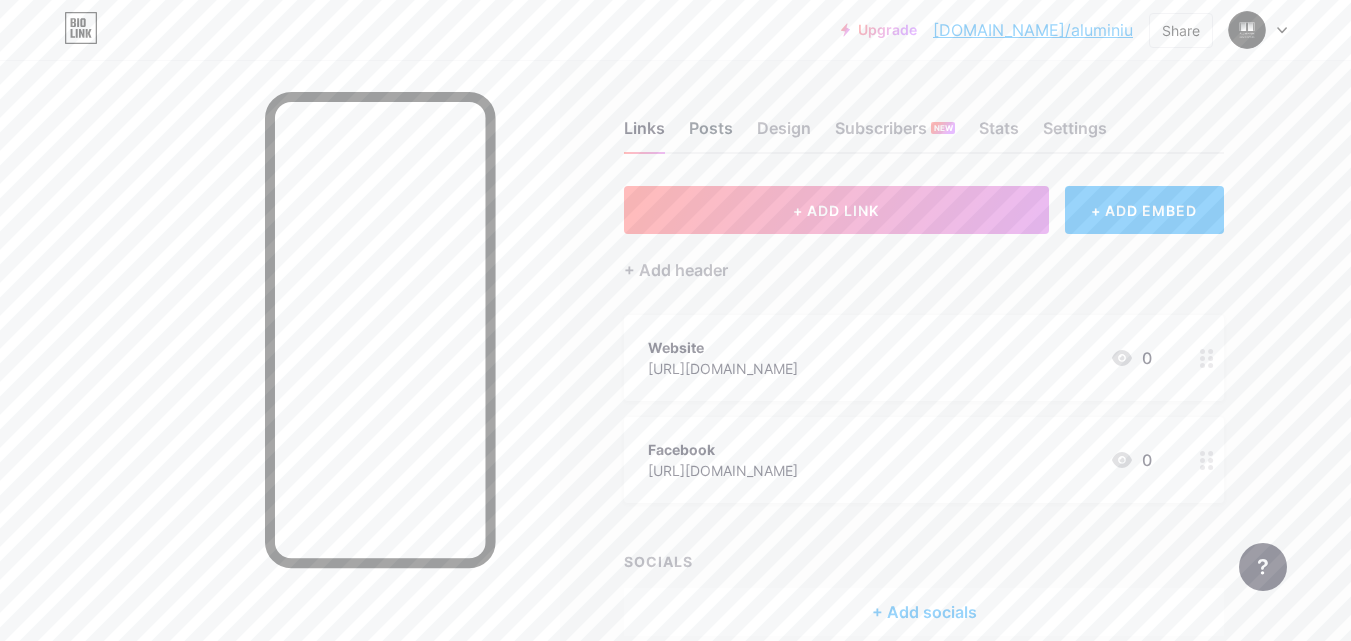 click on "Posts" at bounding box center (711, 134) 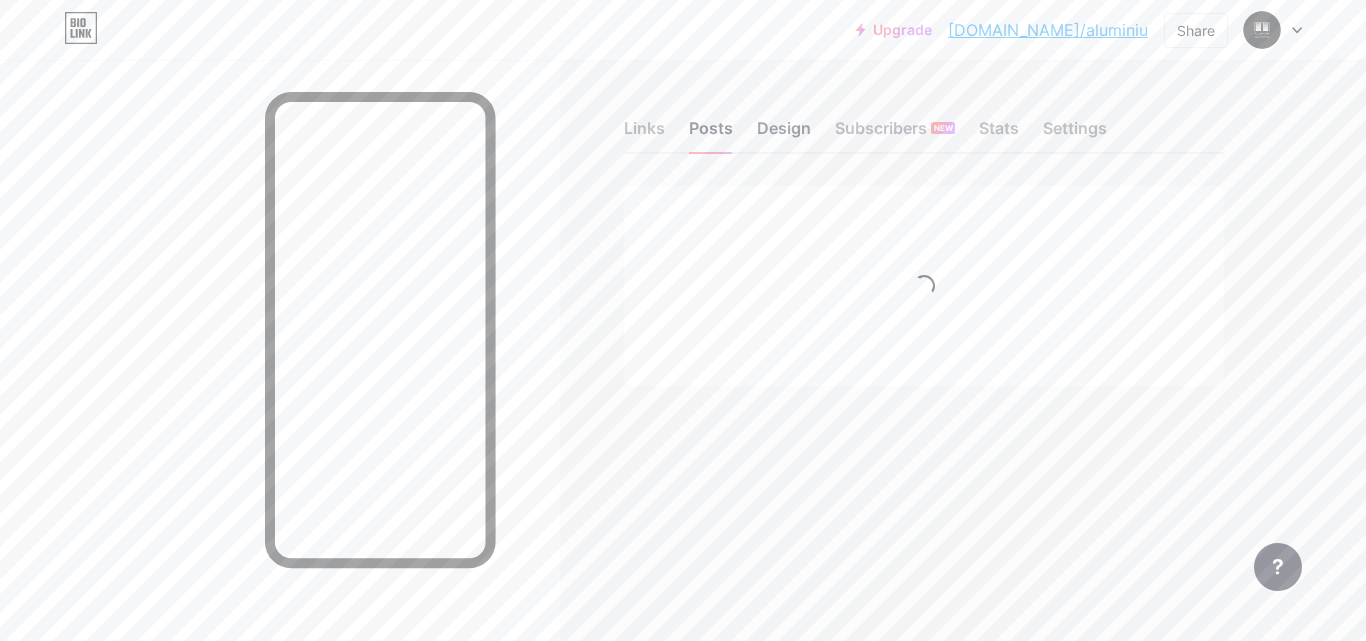 click on "Design" at bounding box center (784, 134) 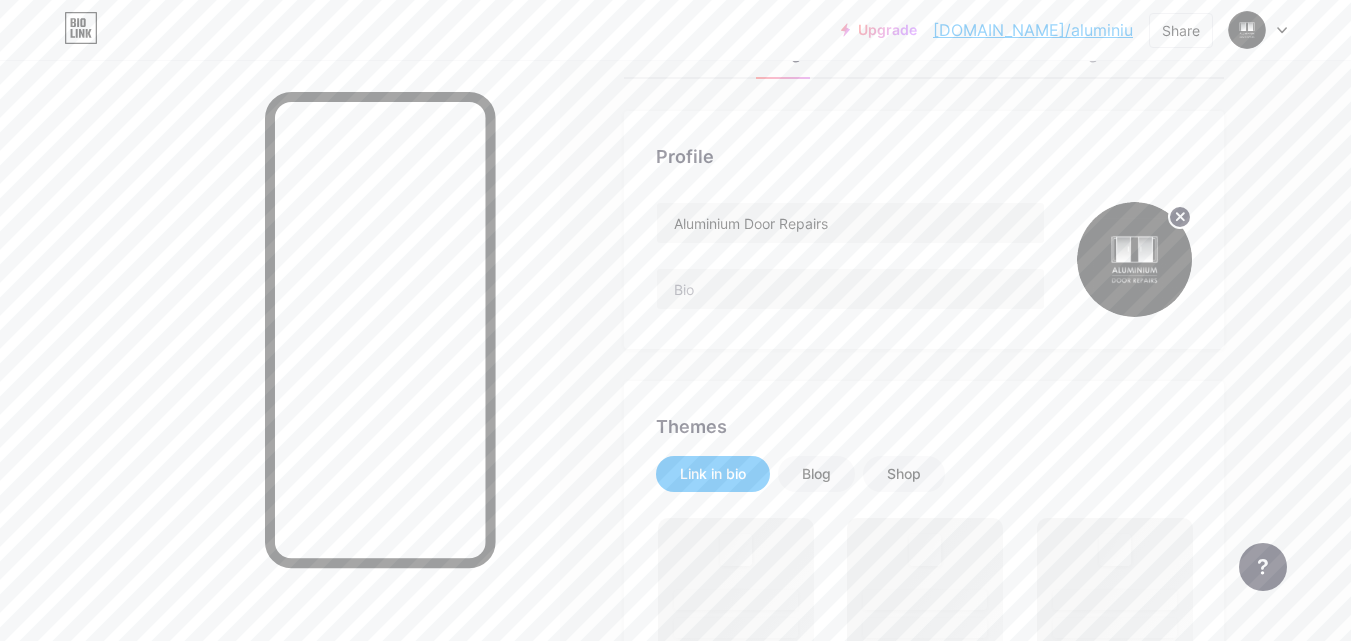 scroll, scrollTop: 76, scrollLeft: 0, axis: vertical 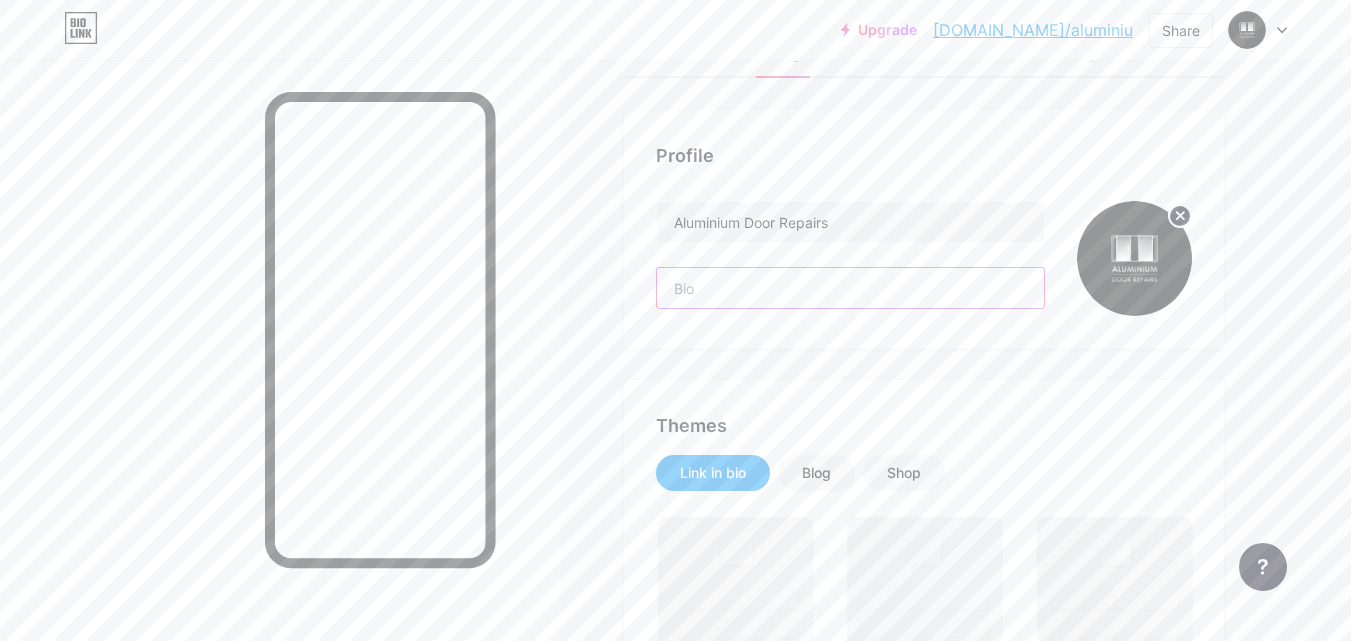 click at bounding box center (850, 288) 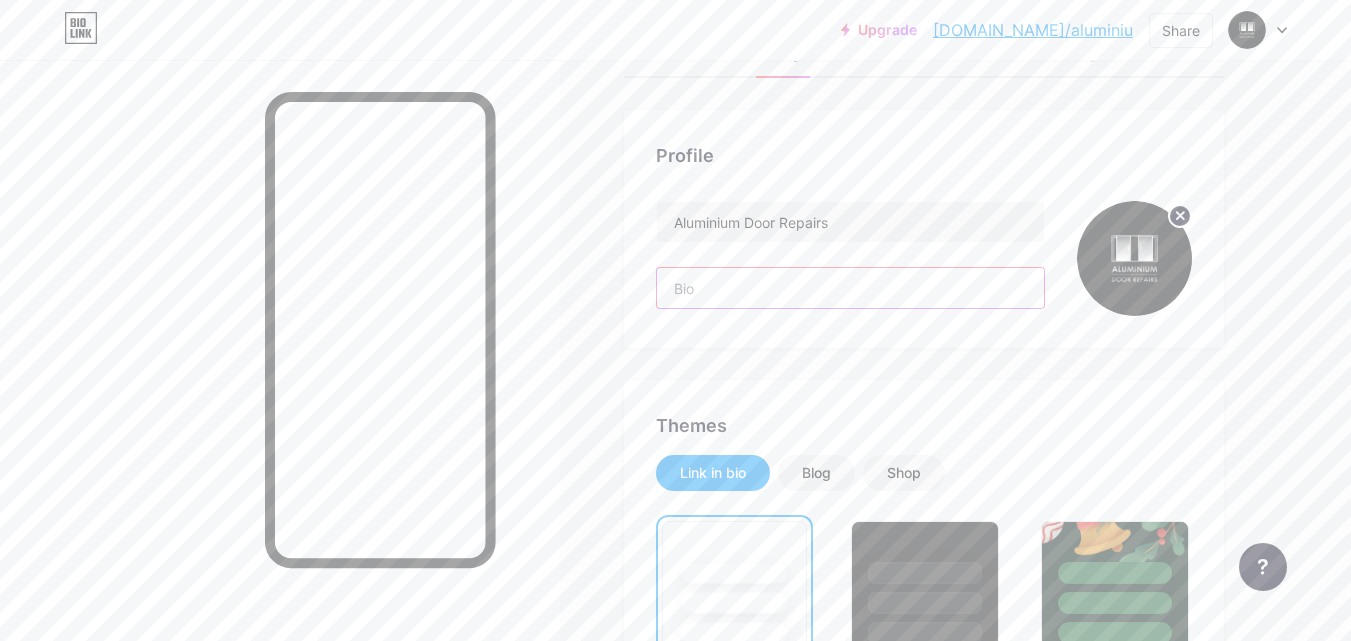 paste on "At Aluminum Door Repairs, we provide expert repair services for all aluminum doors. Whether it’s a broken hinge, a misaligned door, or a damaged frame, our skilled technicians offer prompt and efficient solutions to restore your doors to optimal condition. With years of experience in the industry, we ensure high-quality repairs that not only restore but also enhance the durability, functionality, and appearance of your doors. Serving both residential and commercial clients, we prioritize customer satisfacti" 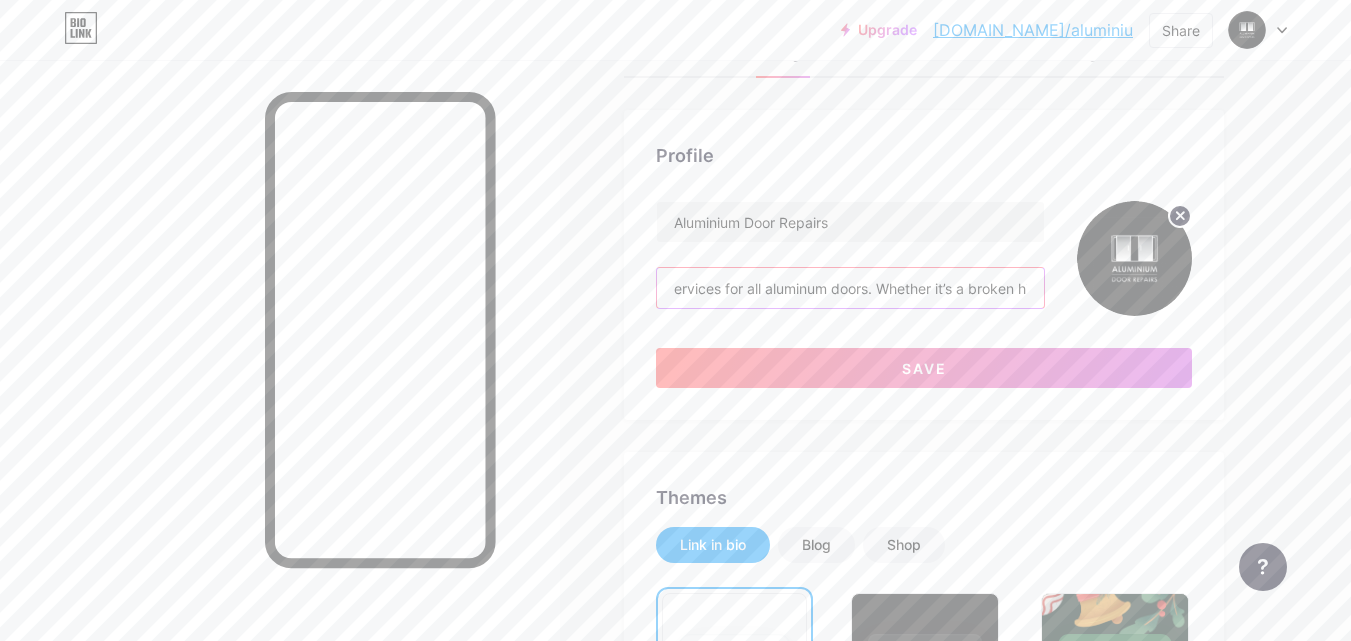 scroll, scrollTop: 0, scrollLeft: 356, axis: horizontal 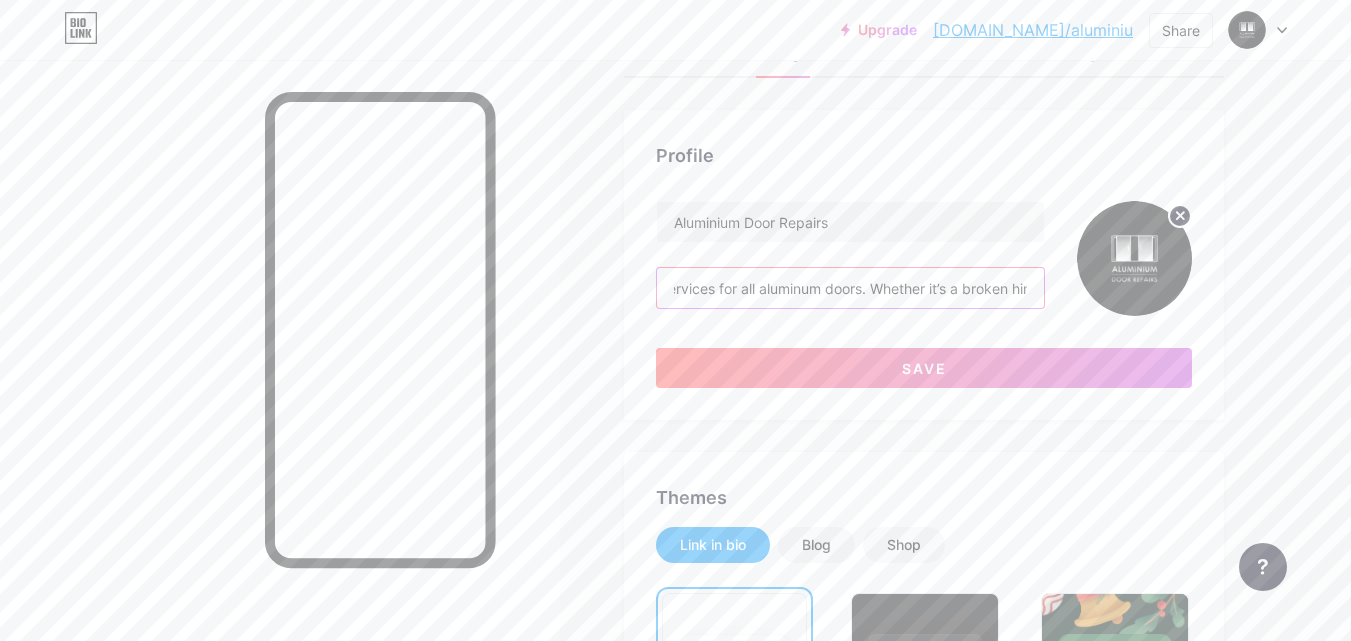 drag, startPoint x: 1027, startPoint y: 288, endPoint x: 877, endPoint y: 283, distance: 150.08331 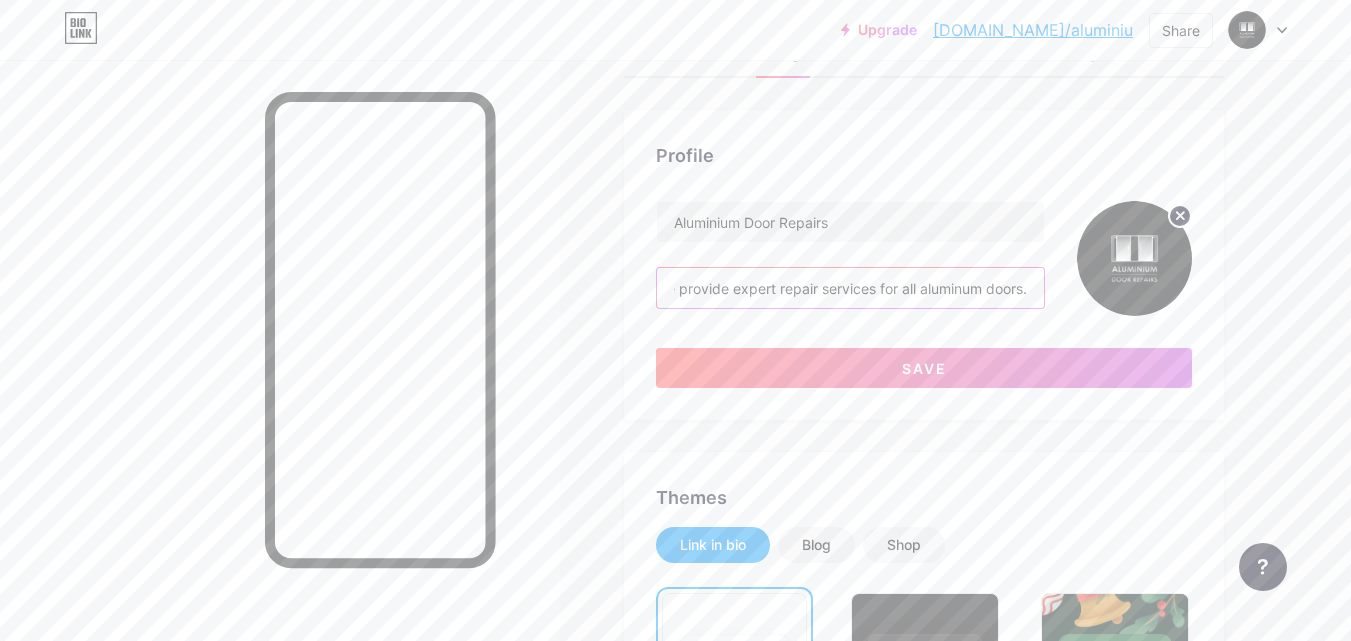 scroll, scrollTop: 0, scrollLeft: 206, axis: horizontal 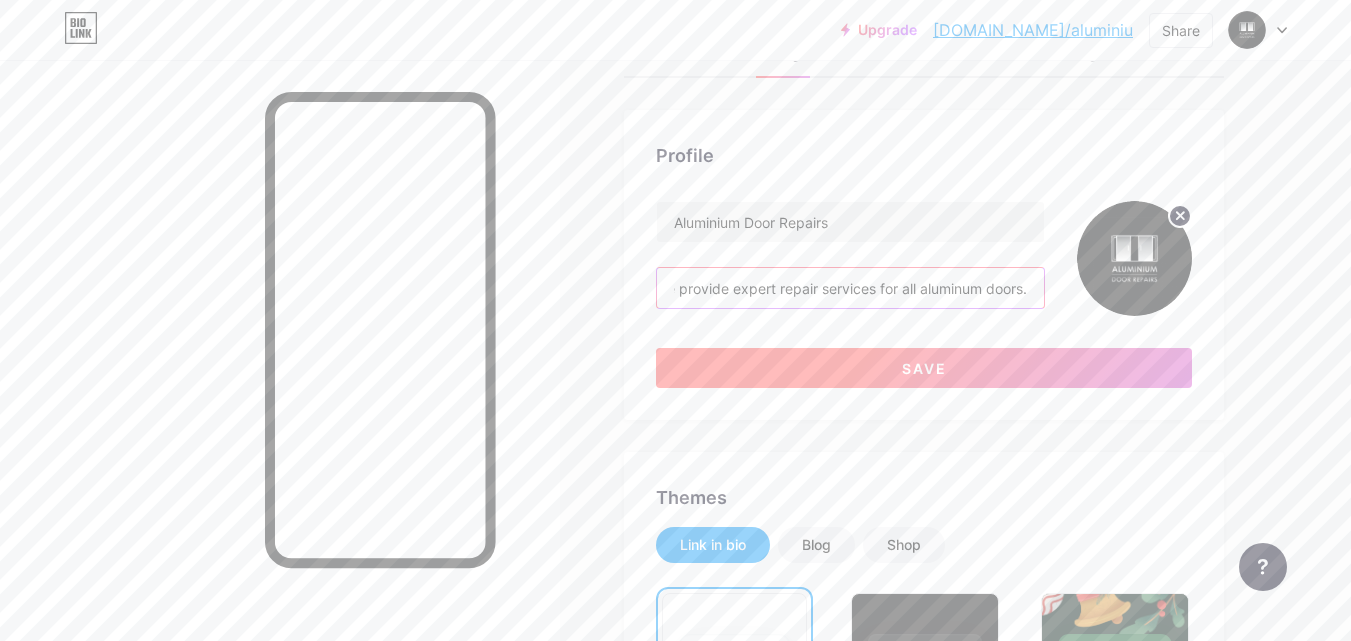 type on "At Aluminum Door Repairs, we provide expert repair services for all aluminum doors." 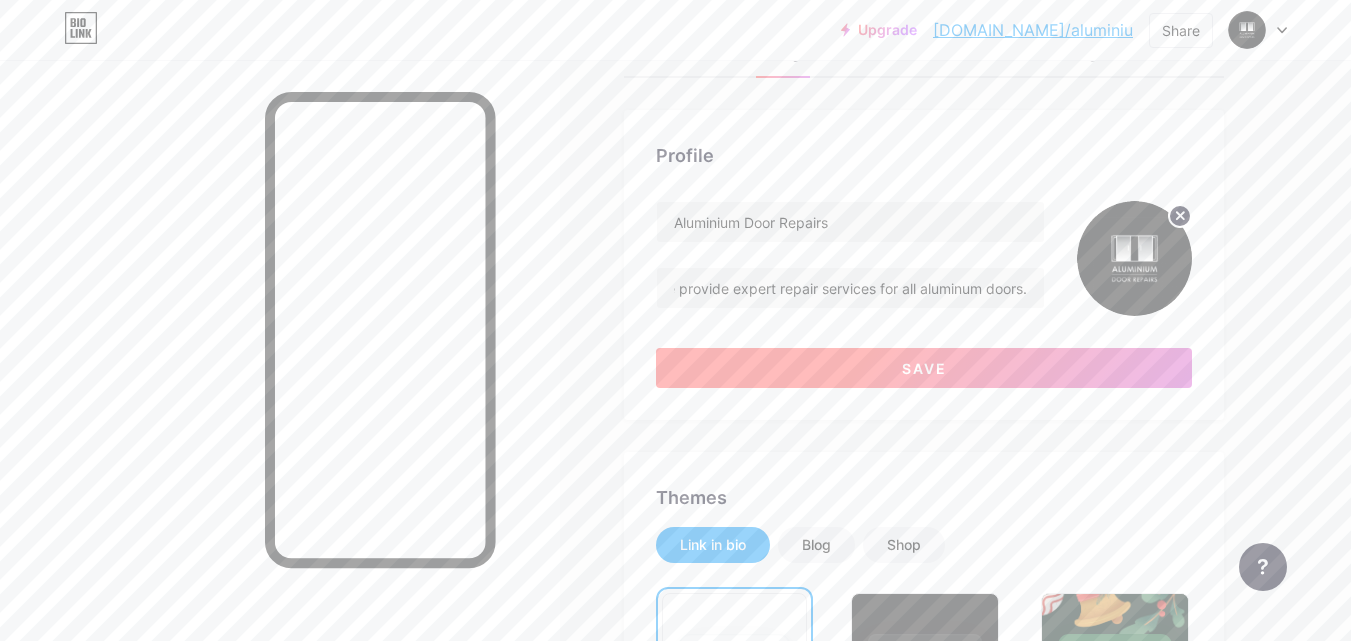 click on "Save" at bounding box center [924, 368] 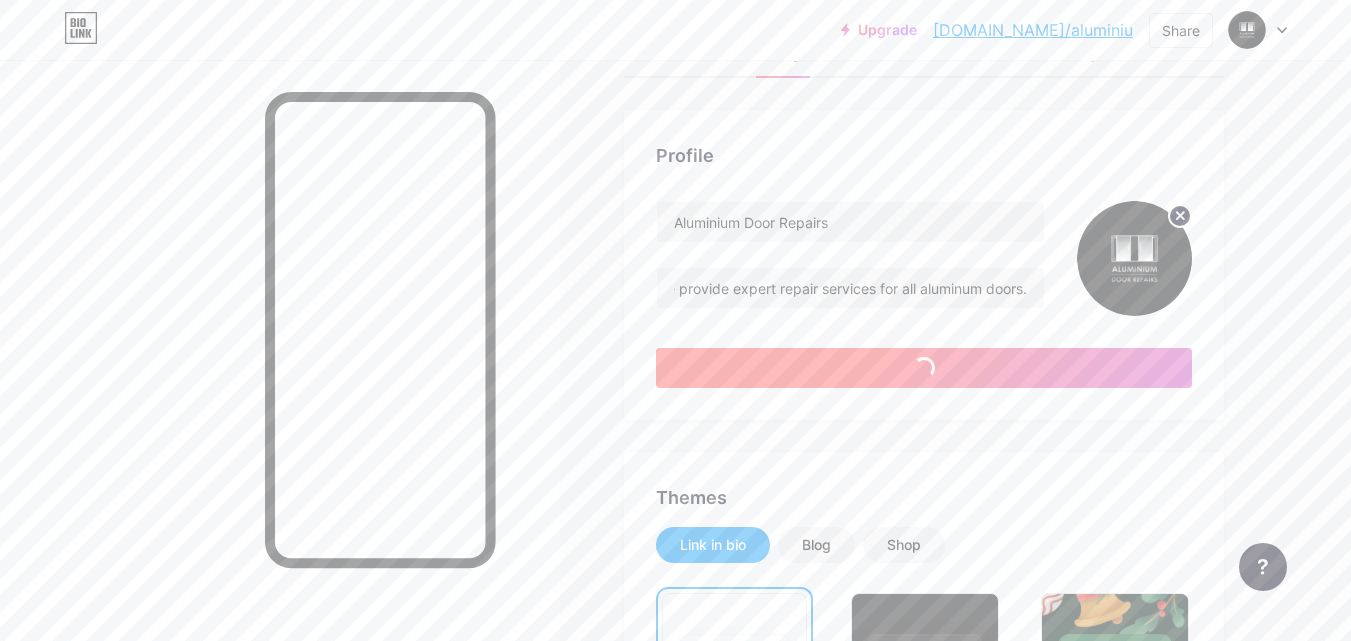 scroll, scrollTop: 0, scrollLeft: 0, axis: both 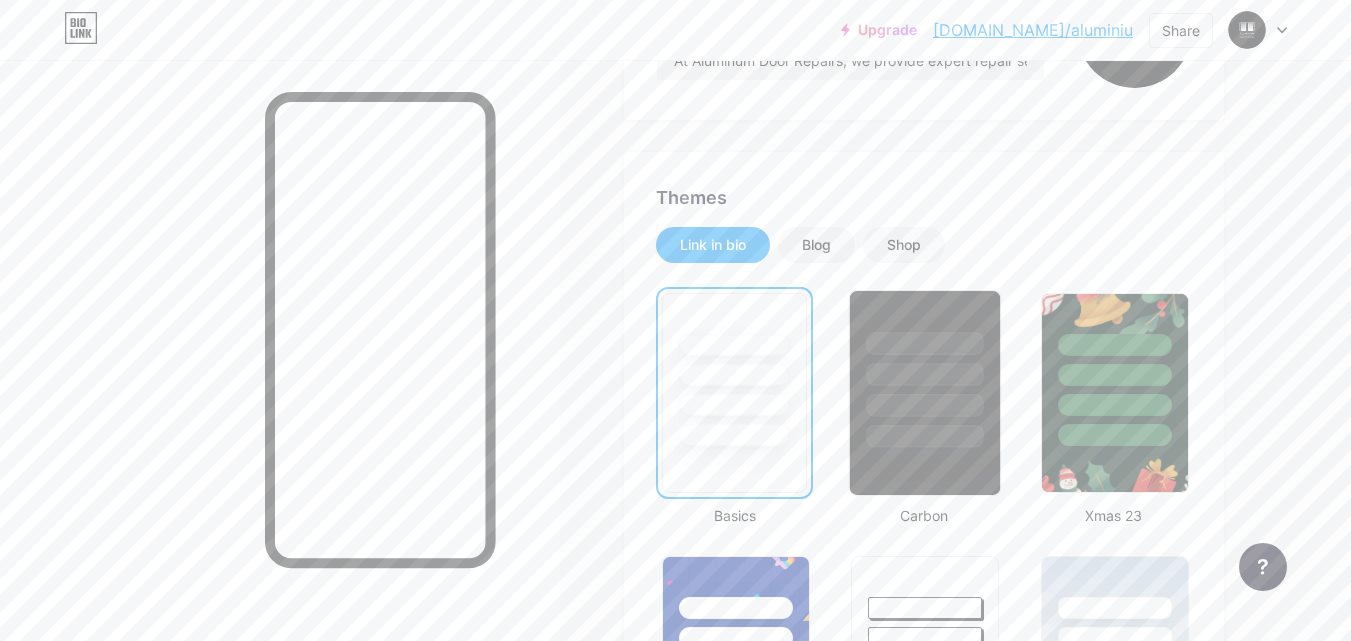 click at bounding box center [925, 405] 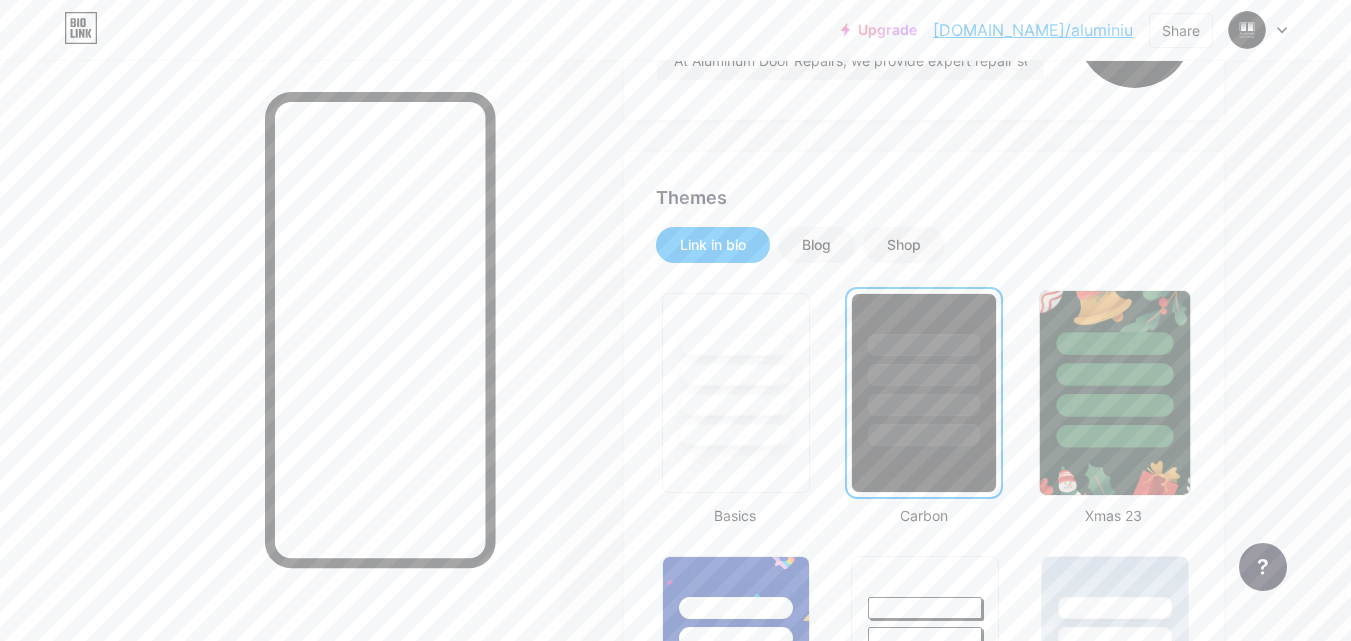 click at bounding box center [1114, 405] 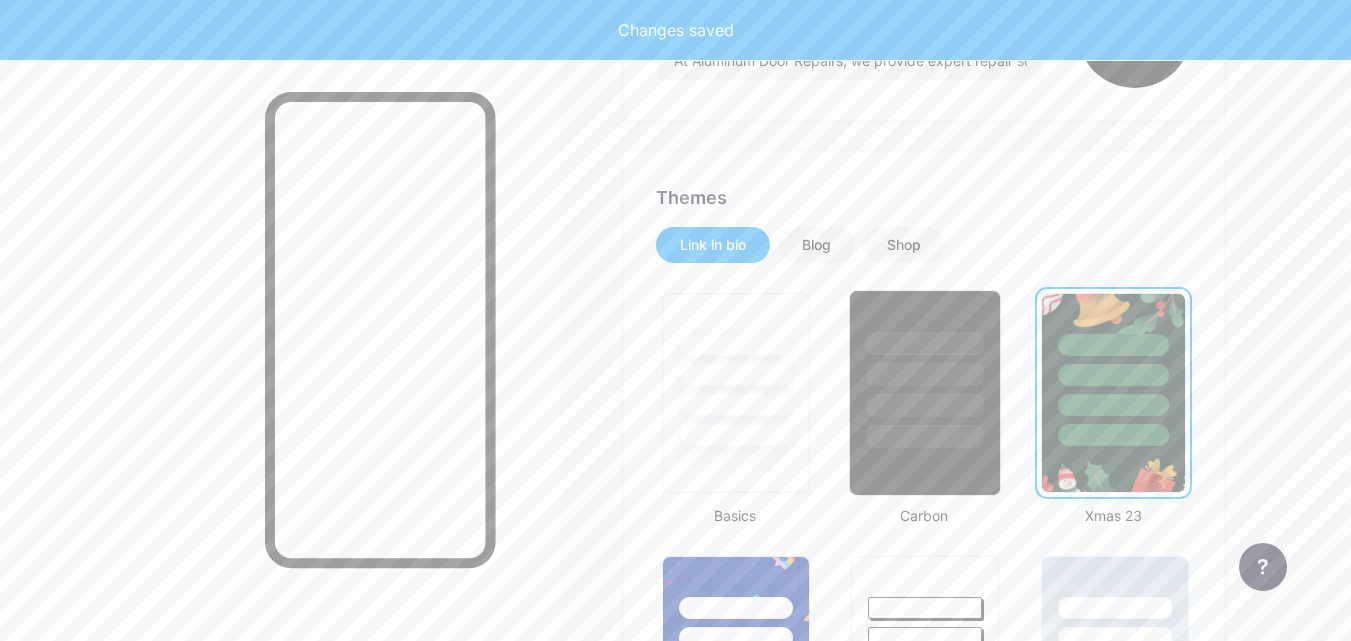 click at bounding box center (925, 369) 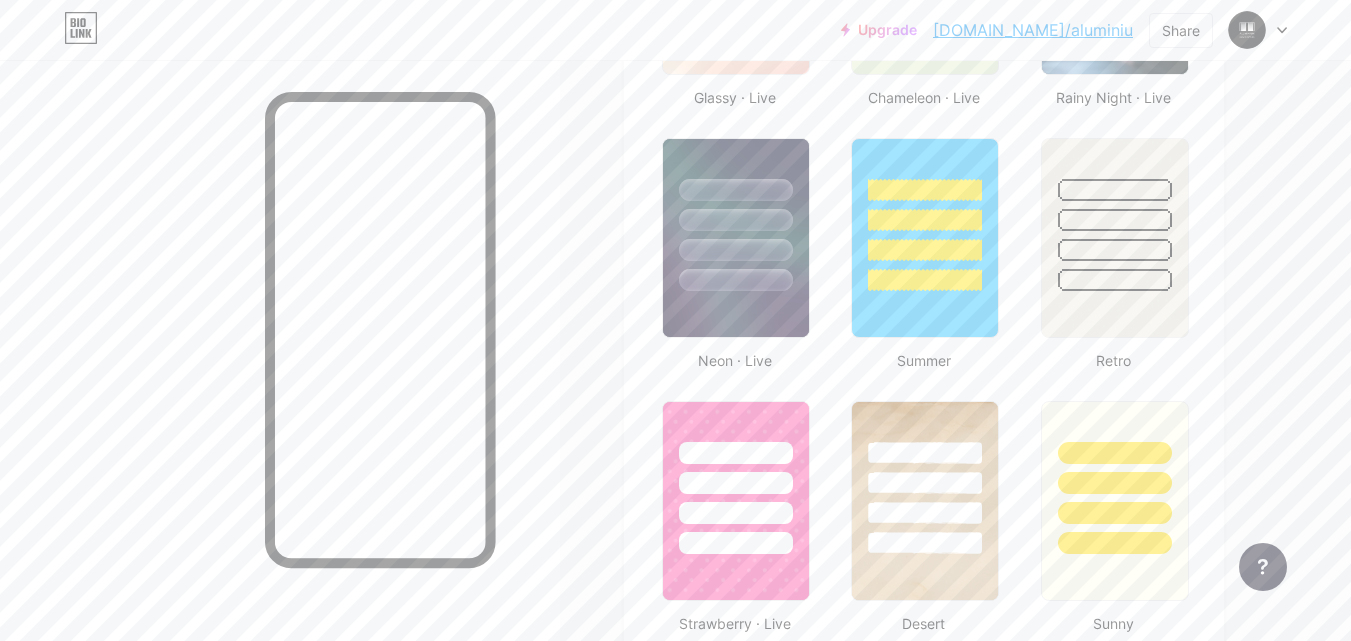 scroll, scrollTop: 1204, scrollLeft: 0, axis: vertical 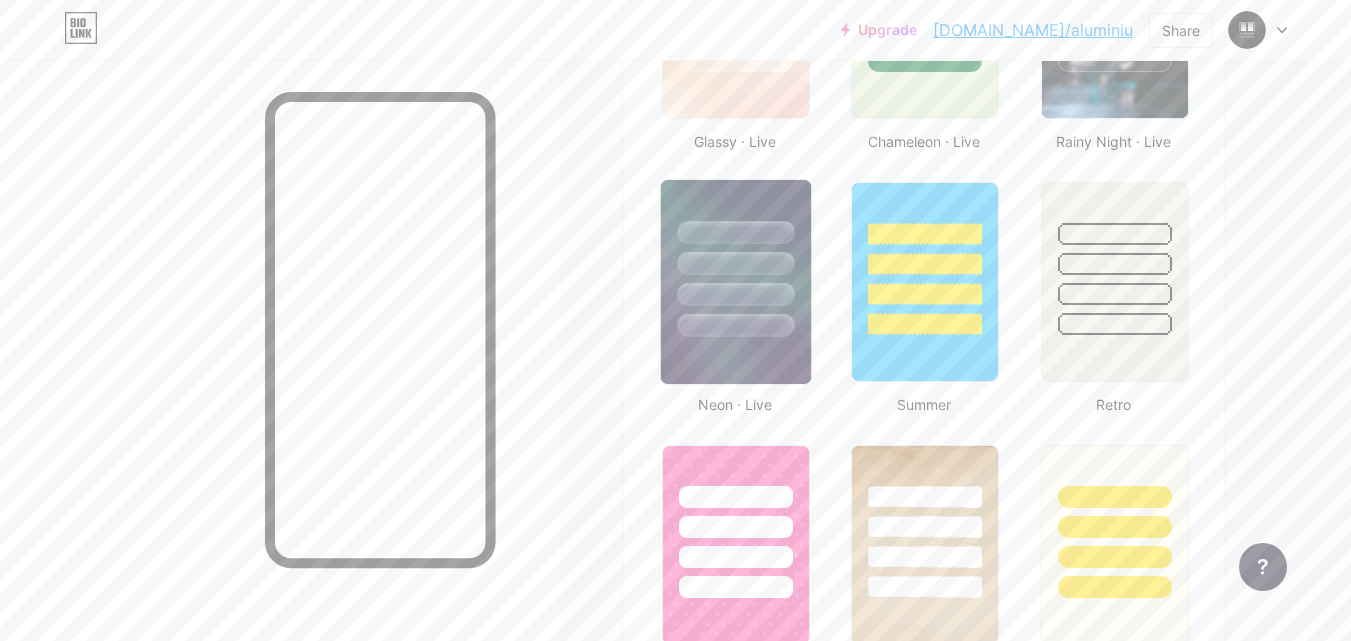 click at bounding box center (736, 282) 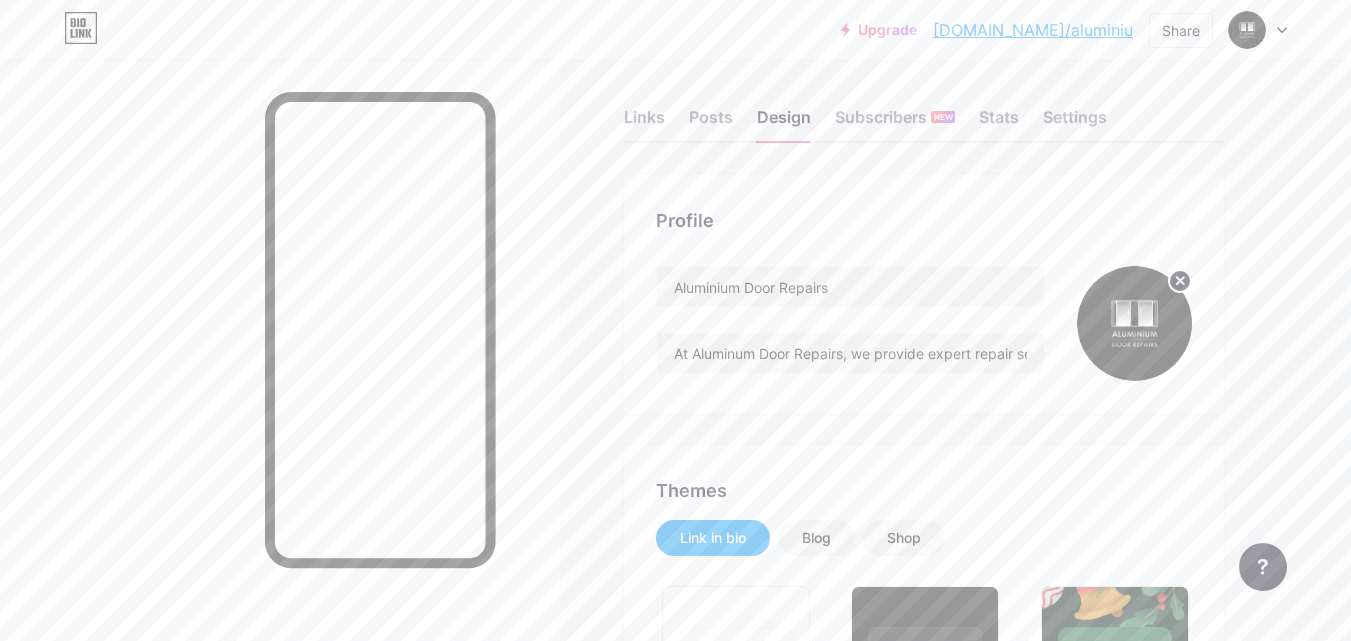 scroll, scrollTop: 0, scrollLeft: 0, axis: both 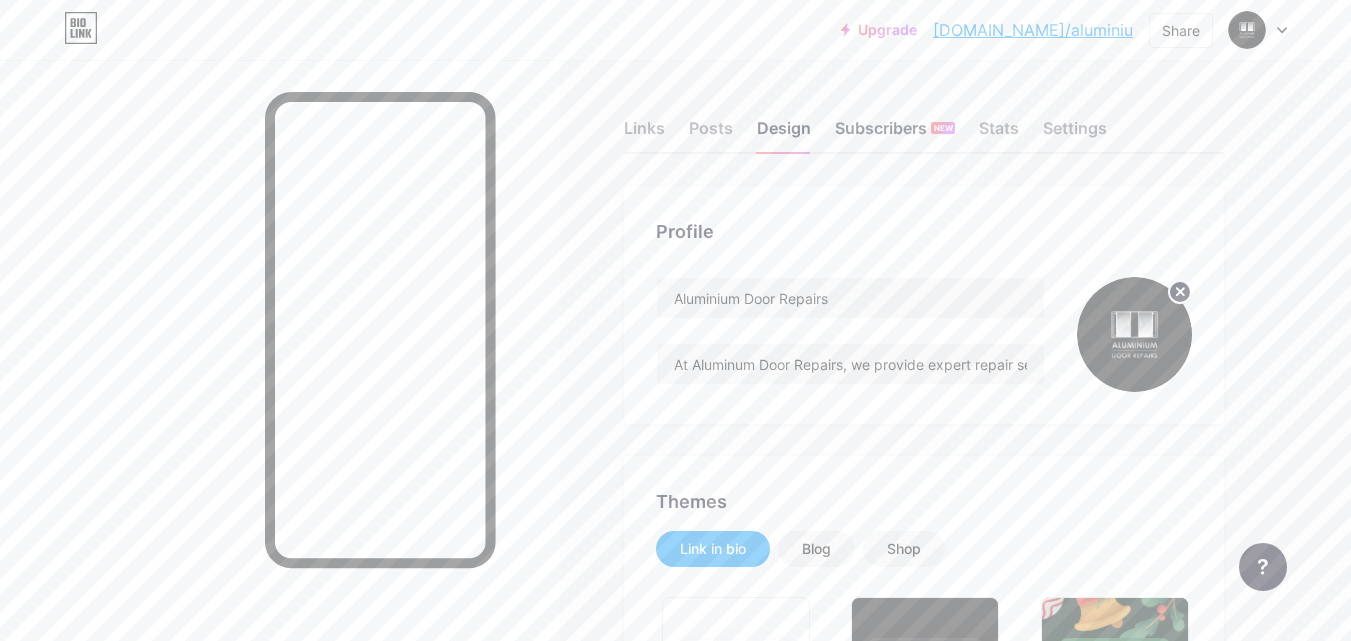 click on "Subscribers
NEW" at bounding box center (895, 134) 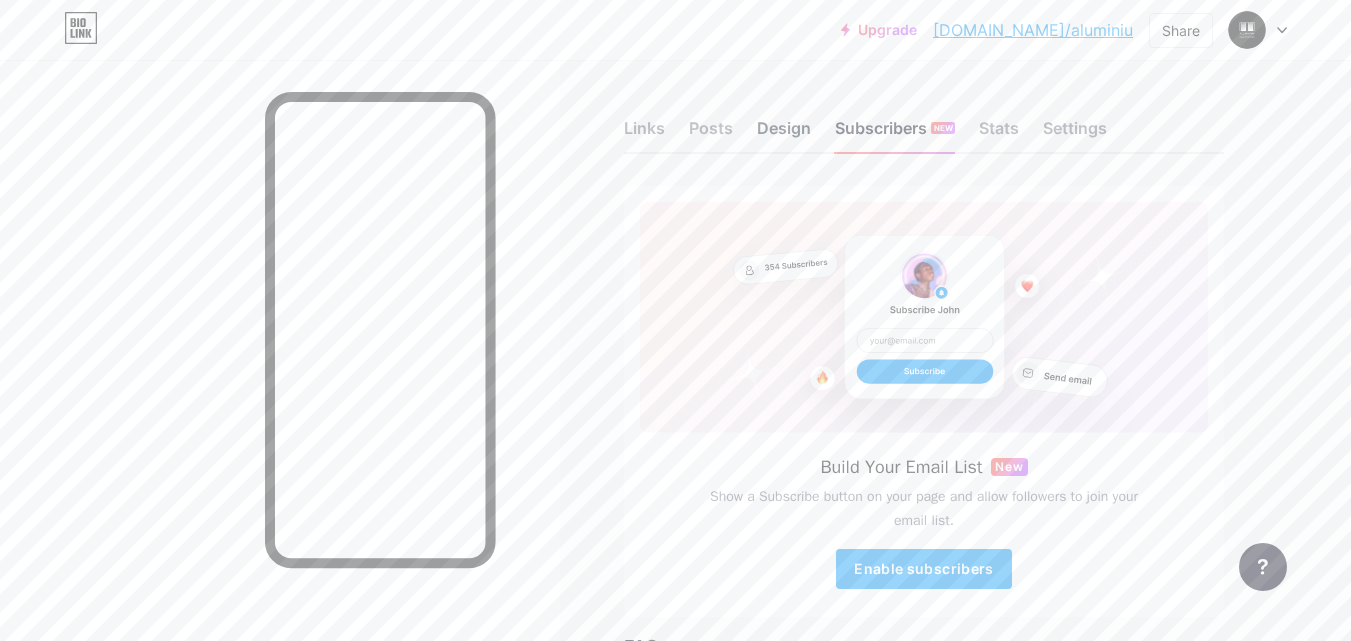 click on "Design" at bounding box center (784, 134) 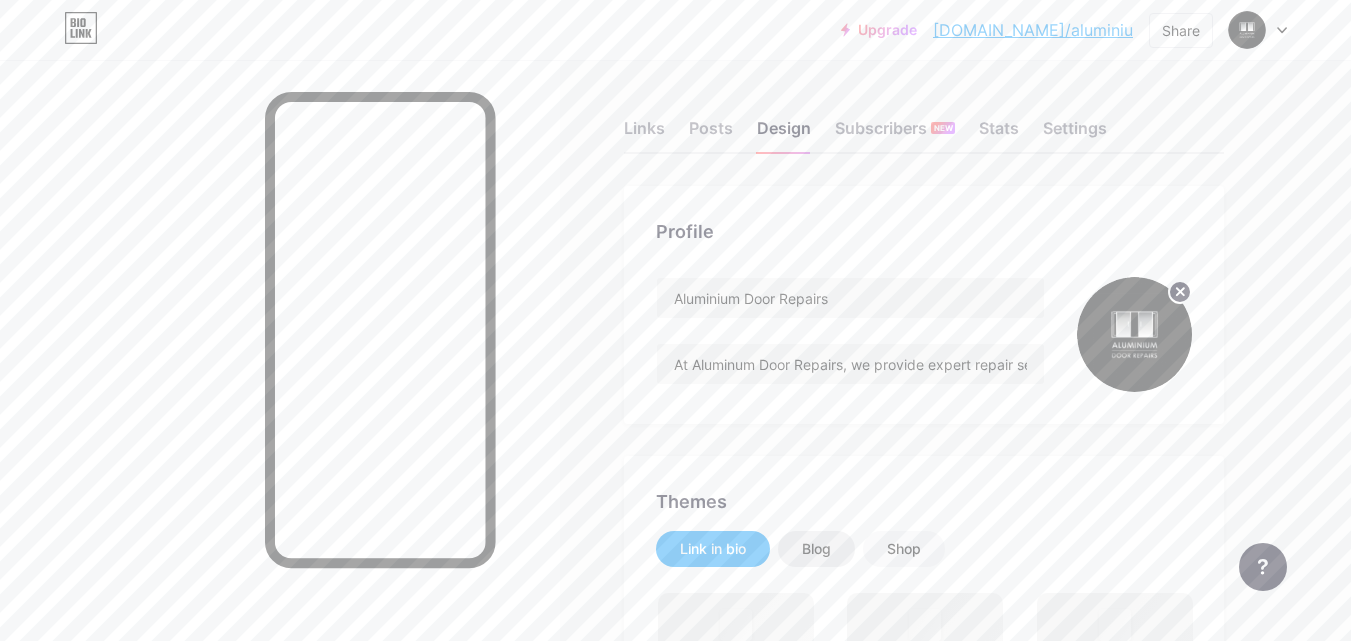 click on "Blog" at bounding box center [816, 549] 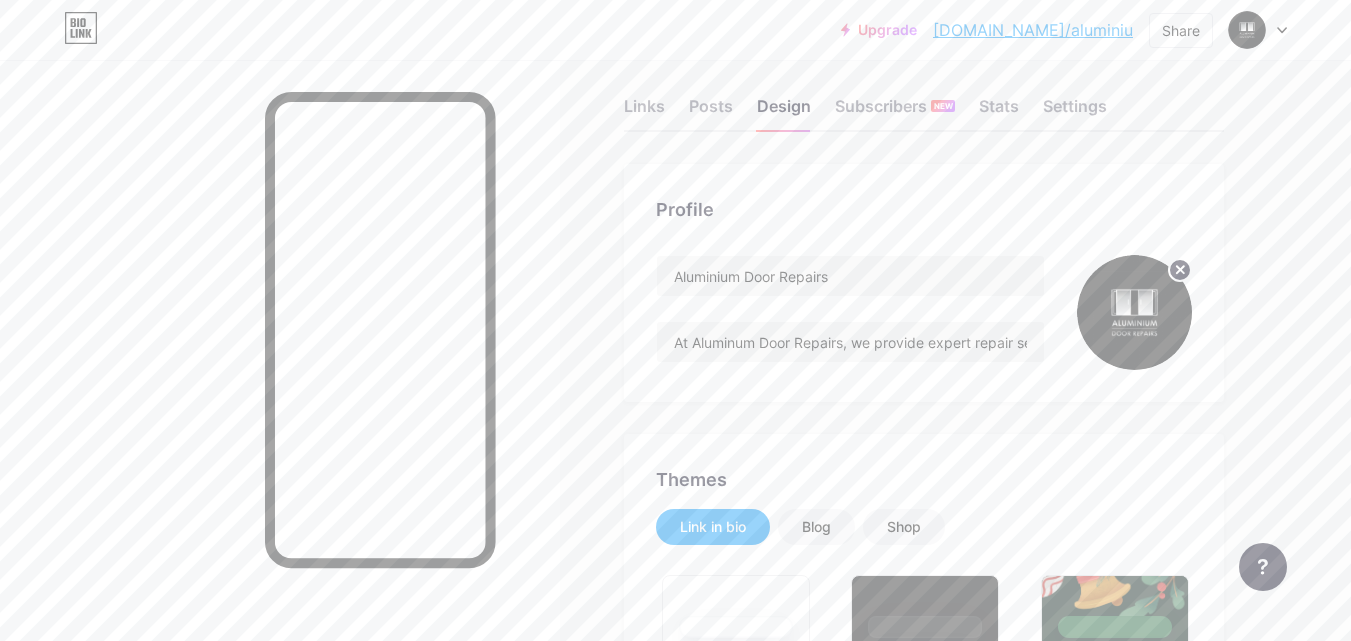 scroll, scrollTop: 0, scrollLeft: 0, axis: both 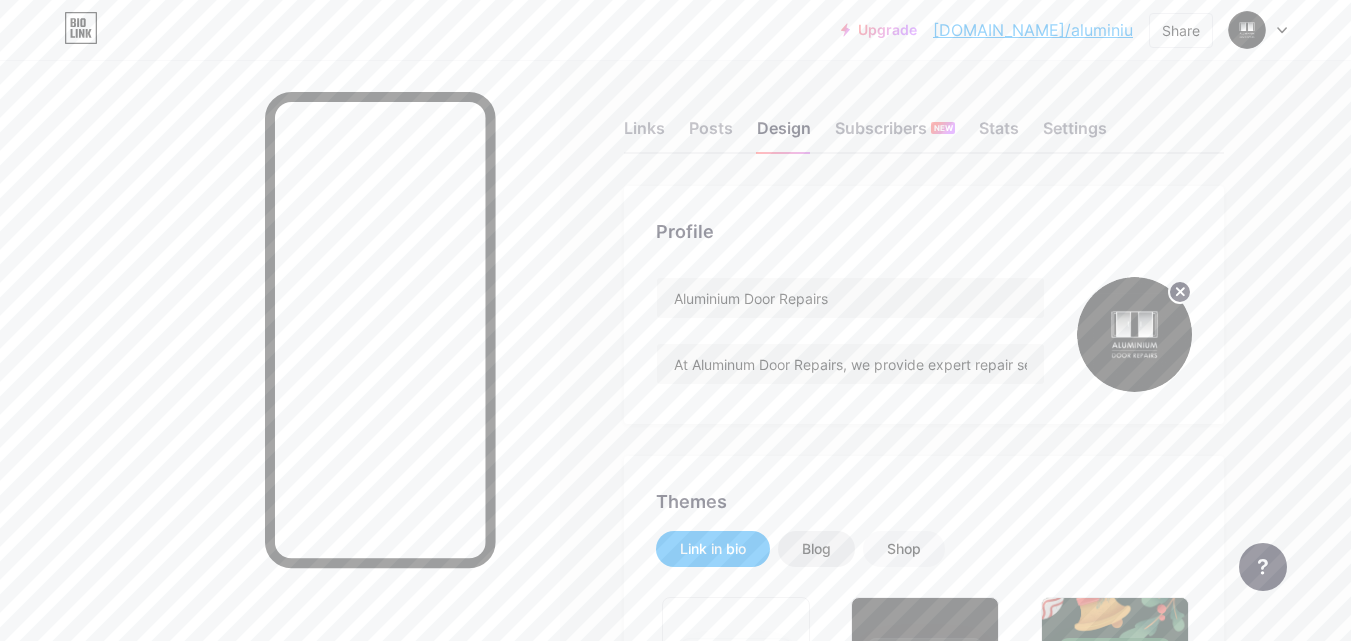 click on "Blog" at bounding box center (816, 549) 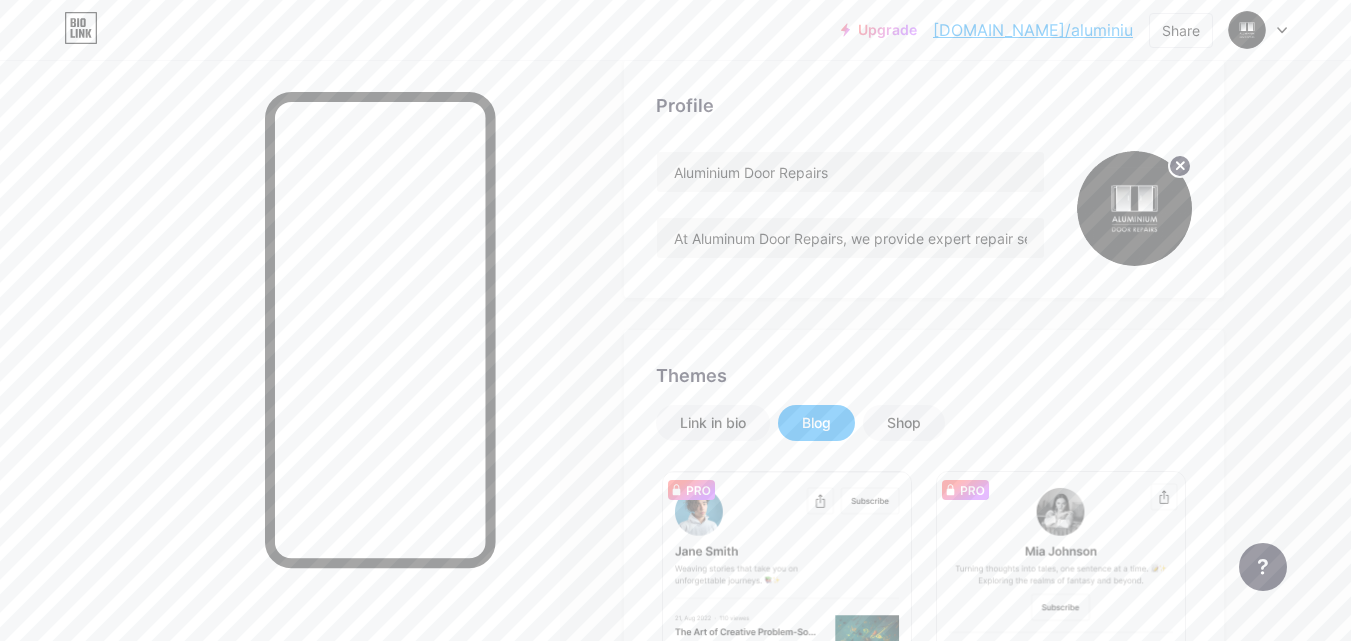 scroll, scrollTop: 0, scrollLeft: 0, axis: both 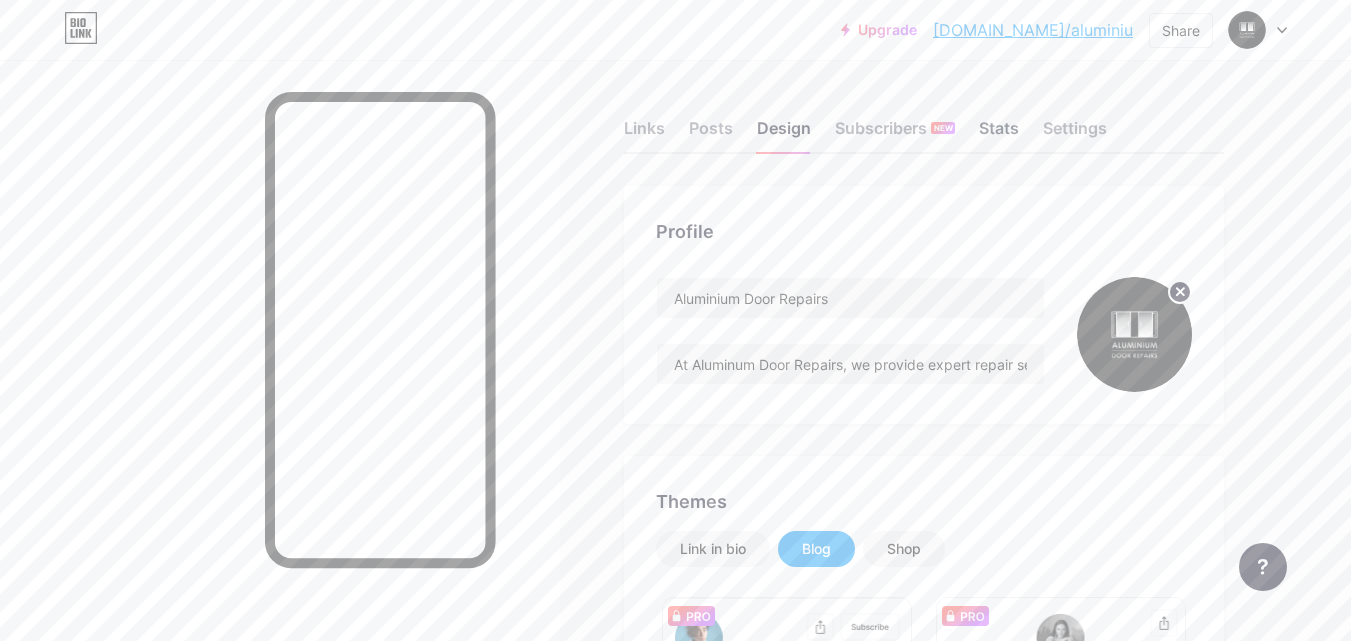 click on "Stats" at bounding box center (999, 134) 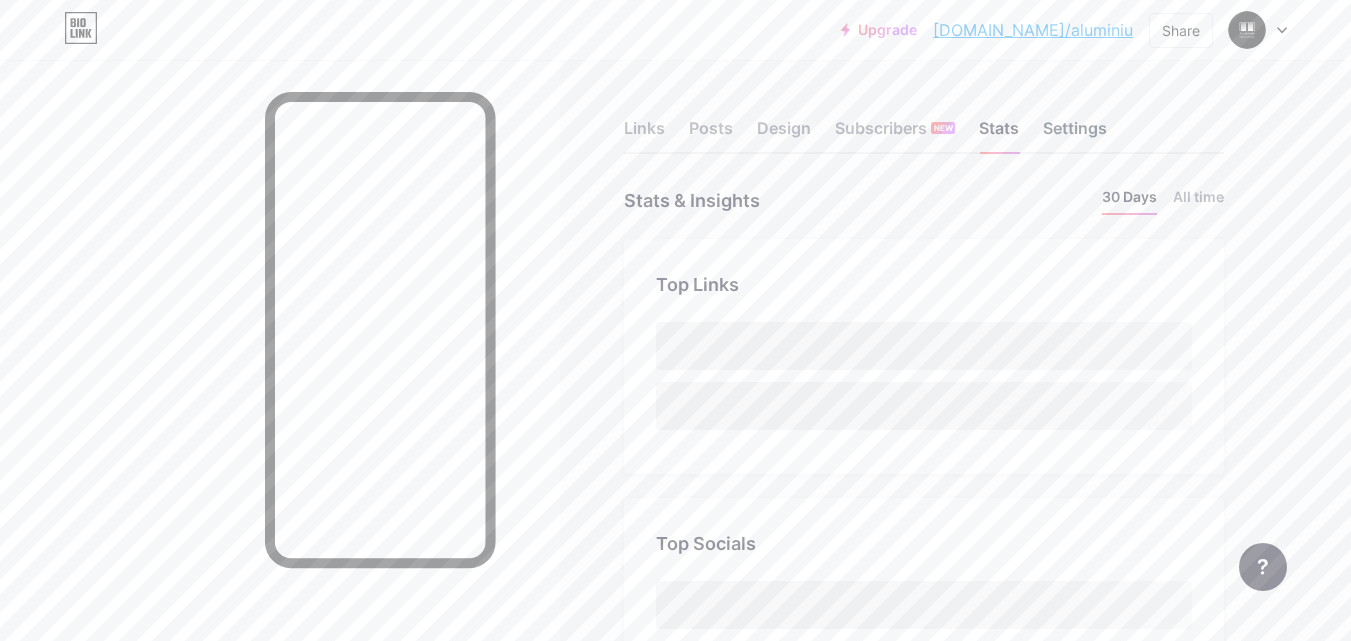 scroll, scrollTop: 999359, scrollLeft: 998649, axis: both 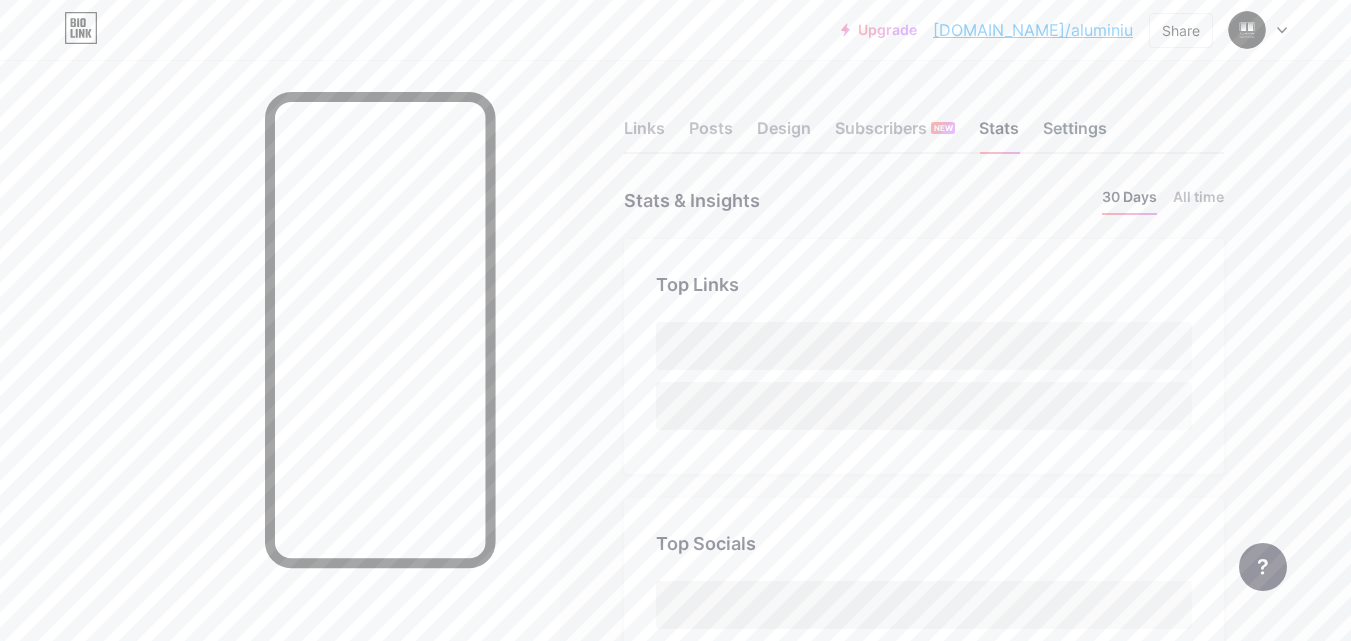 click on "Settings" at bounding box center [1075, 134] 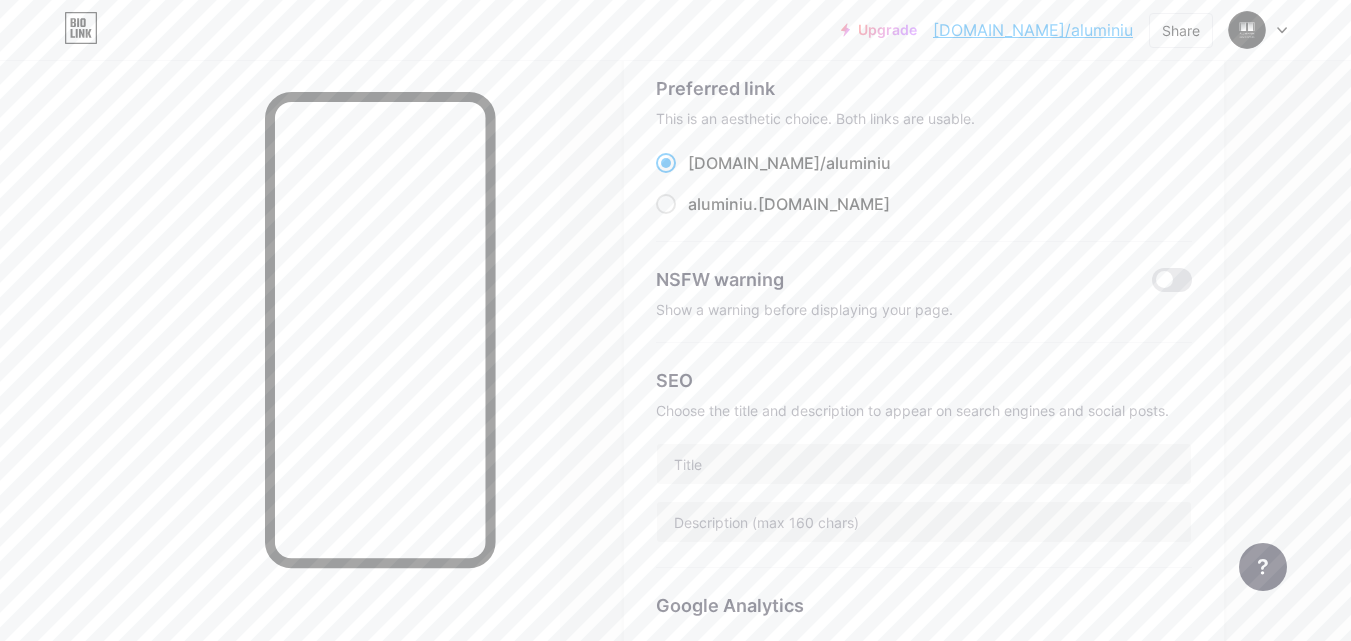 scroll, scrollTop: 100, scrollLeft: 0, axis: vertical 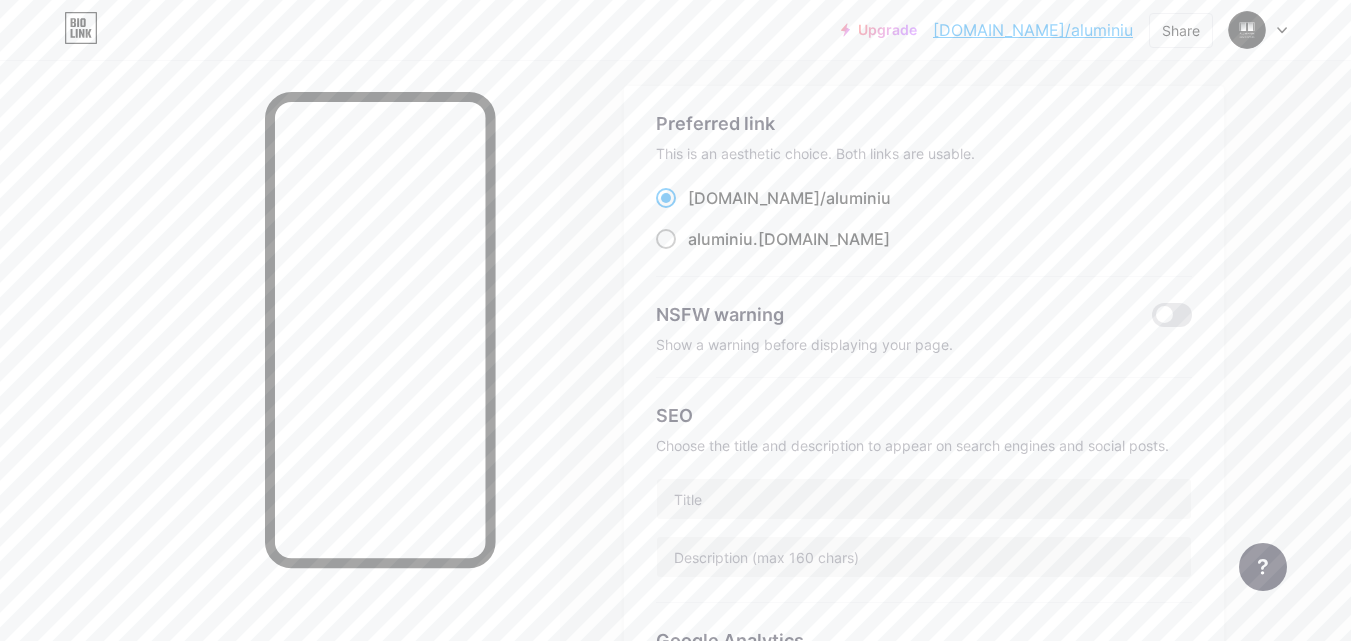 click at bounding box center (666, 239) 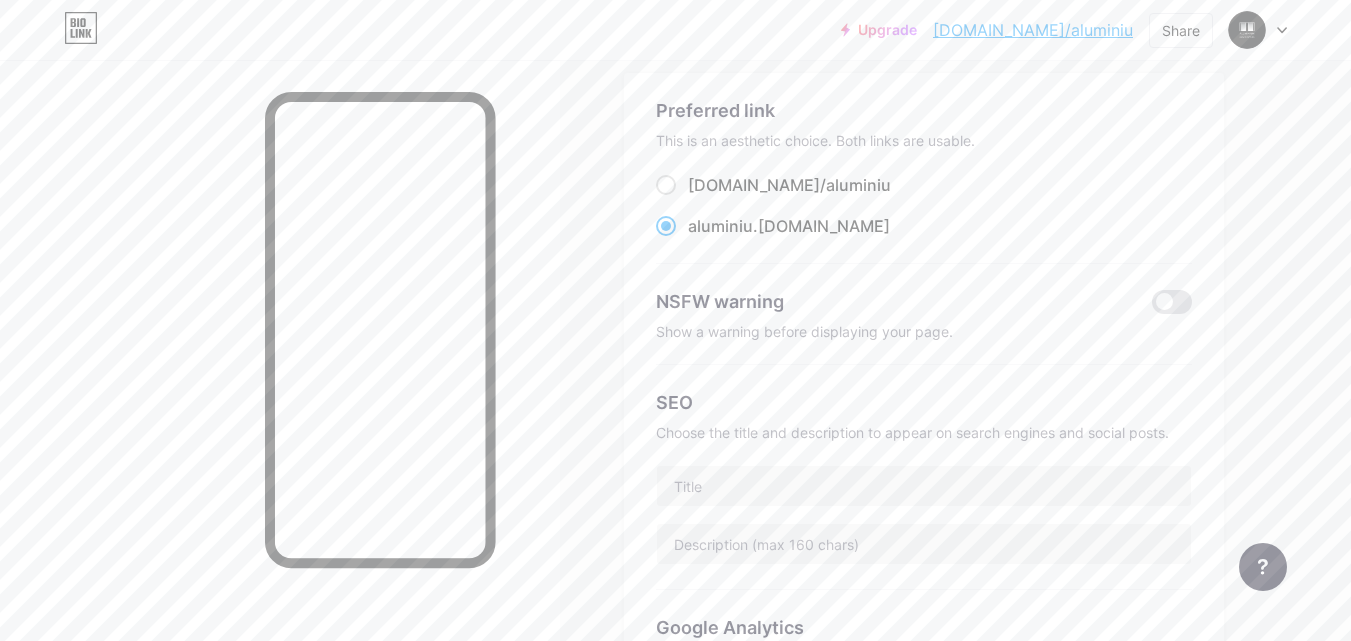 scroll, scrollTop: 300, scrollLeft: 0, axis: vertical 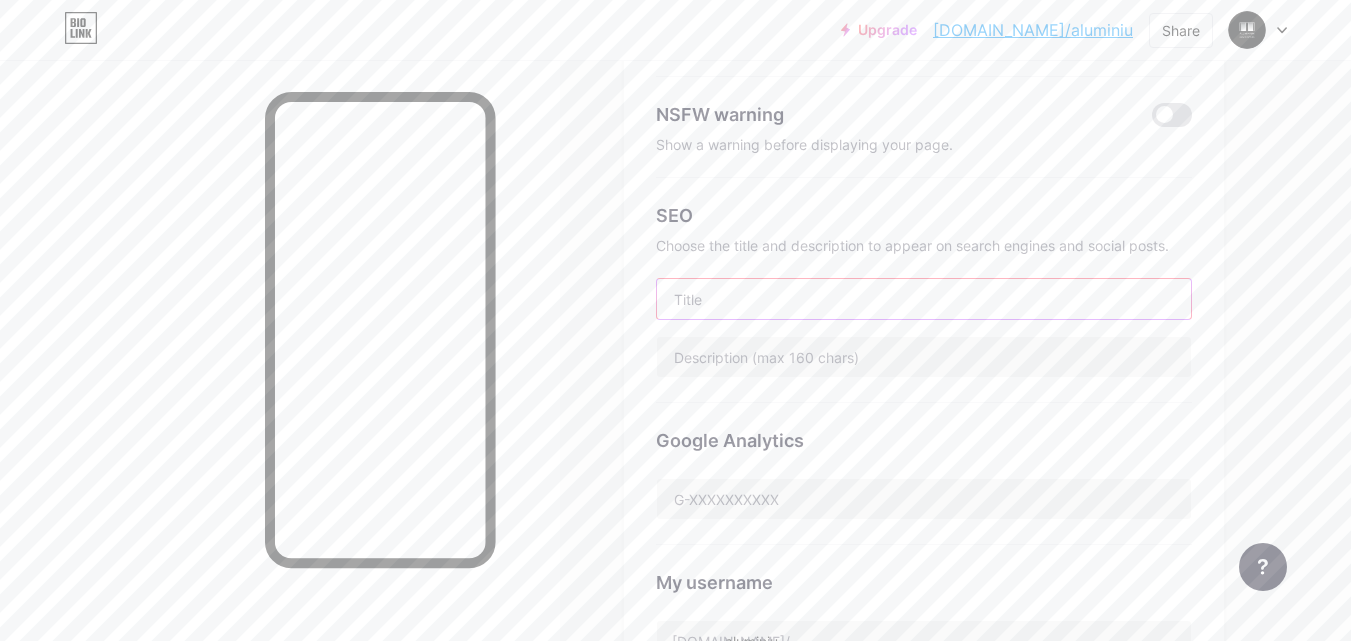 click at bounding box center [924, 299] 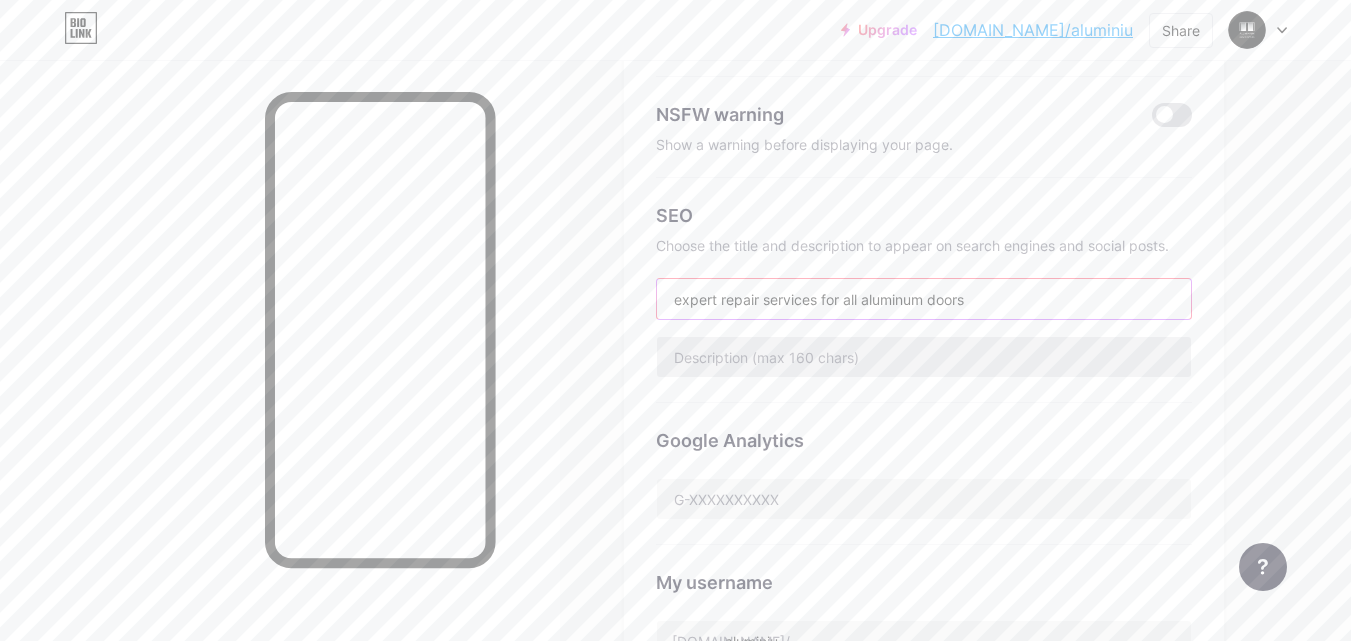 type on "expert repair services for all aluminum doors" 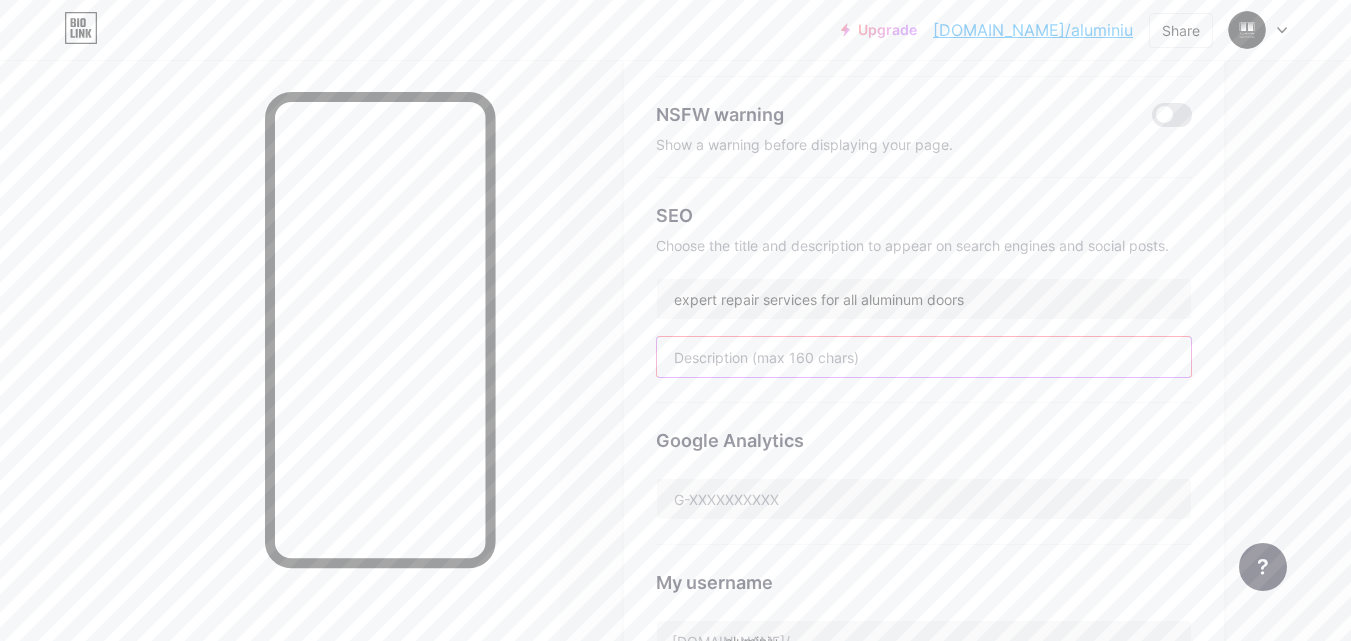 click at bounding box center (924, 357) 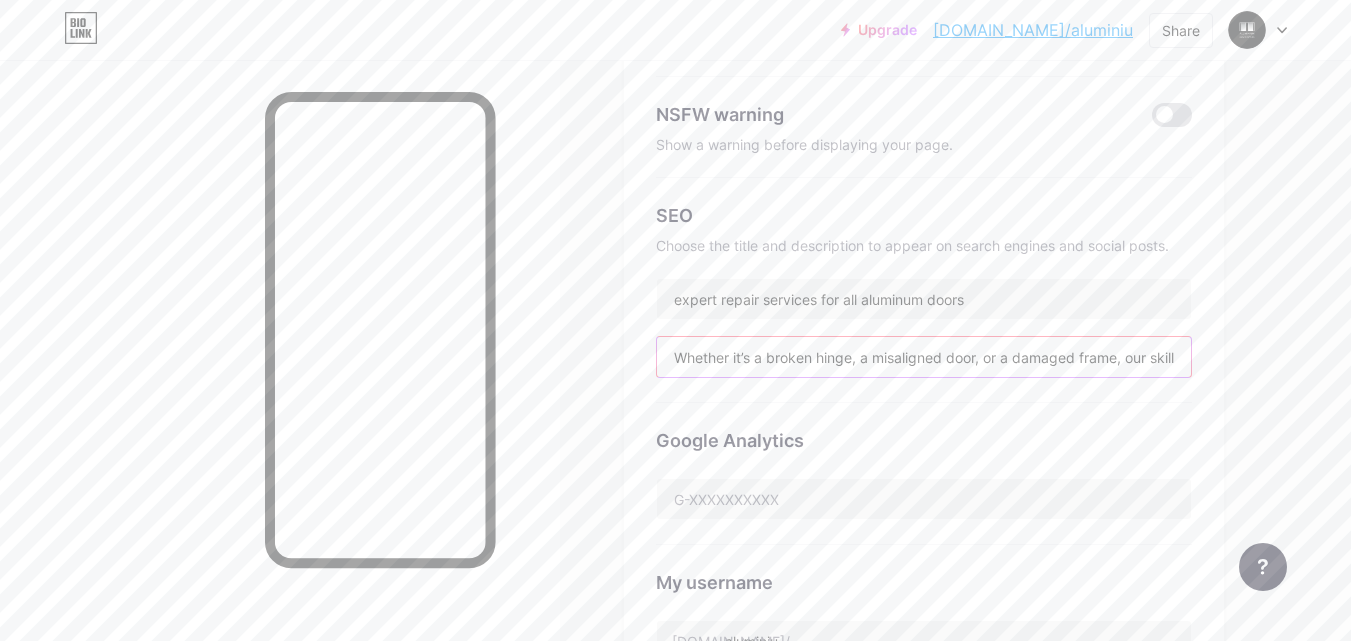 scroll, scrollTop: 0, scrollLeft: 547, axis: horizontal 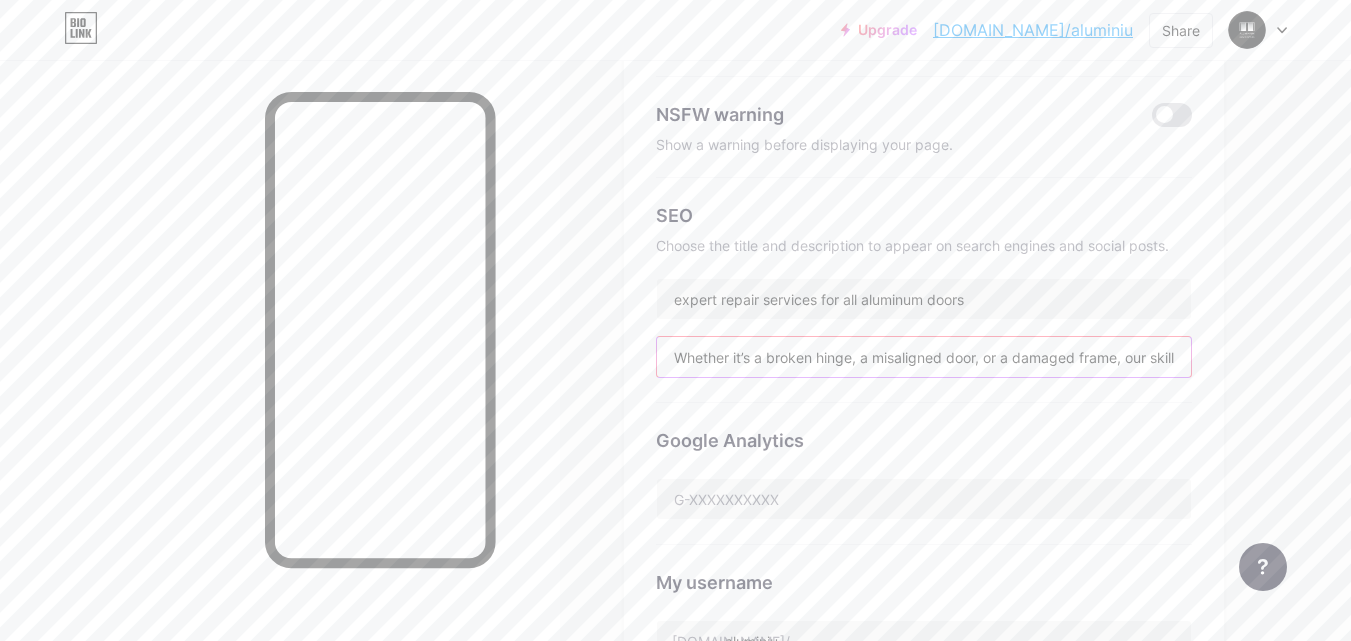 drag, startPoint x: 861, startPoint y: 357, endPoint x: 989, endPoint y: 361, distance: 128.06248 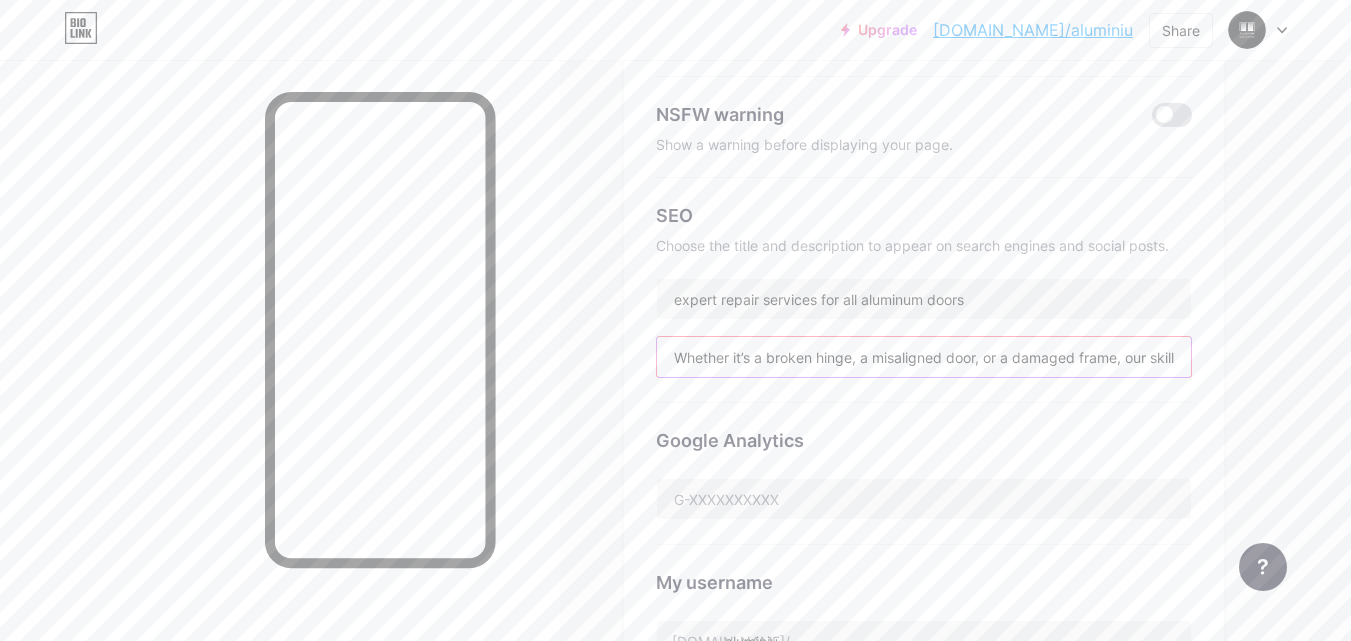 click on "Whether it’s a broken hinge, a misaligned door, or a damaged frame, our skilled technicians offer prompt and efficient solutions to restore your doors to optima" at bounding box center [924, 357] 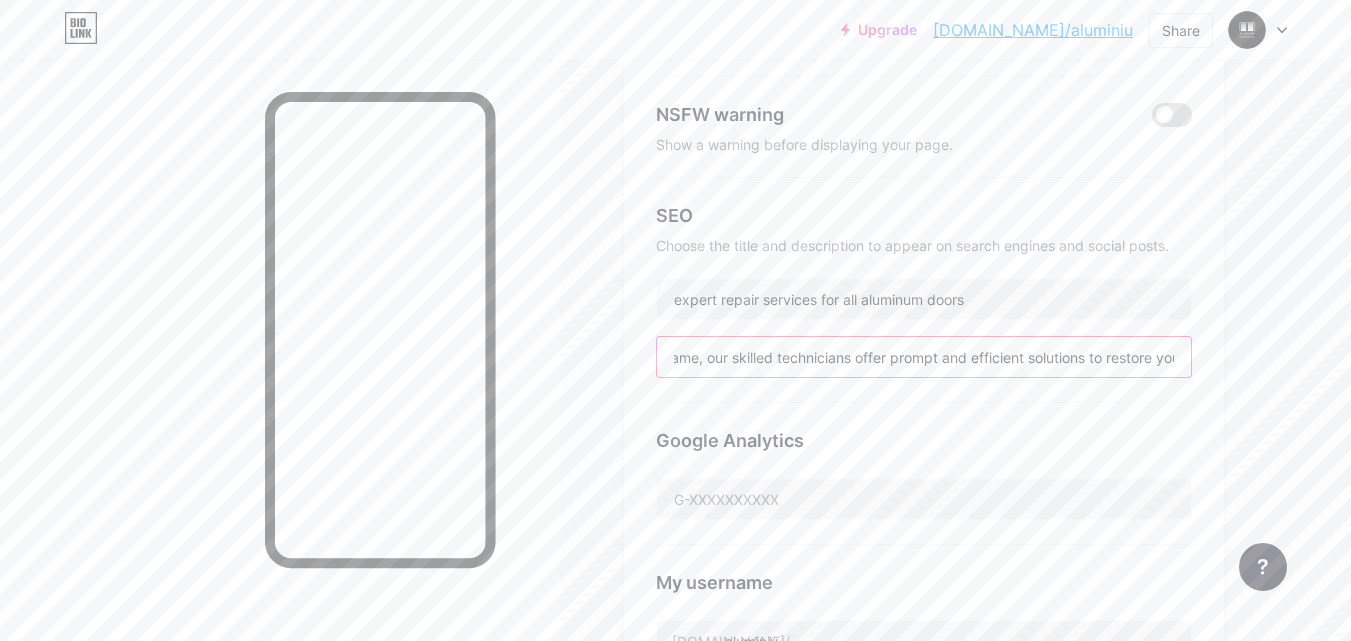 scroll, scrollTop: 0, scrollLeft: 423, axis: horizontal 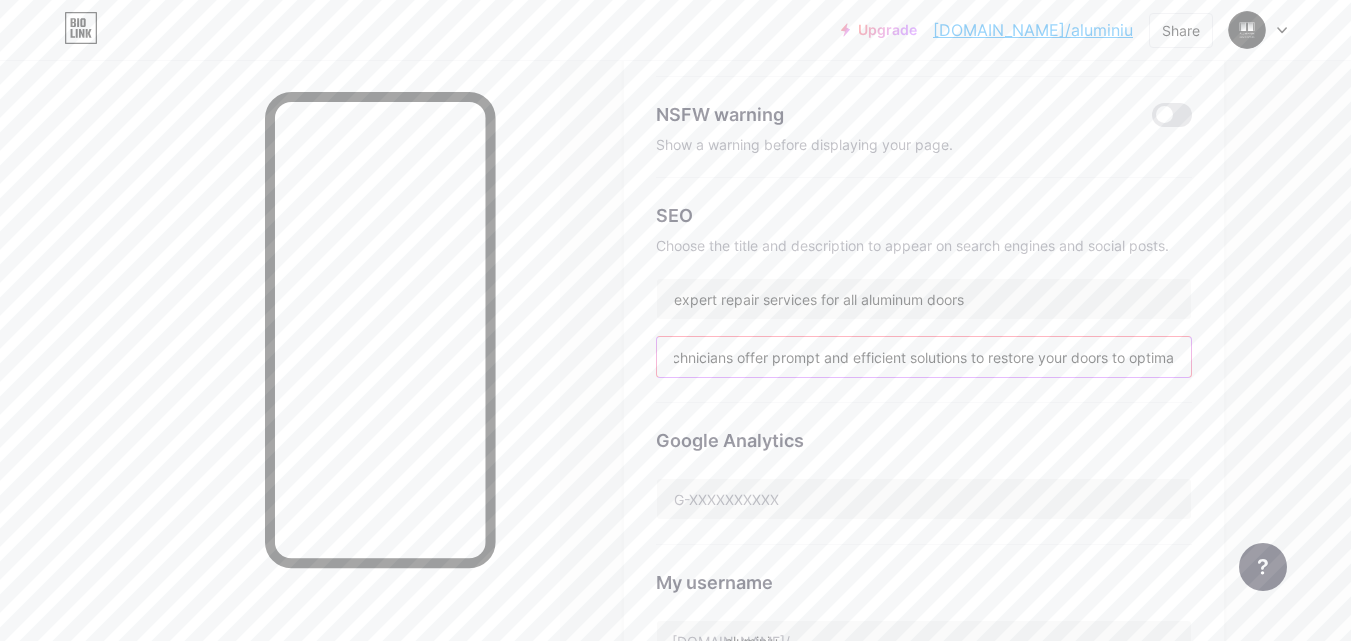 drag, startPoint x: 928, startPoint y: 352, endPoint x: 1212, endPoint y: 372, distance: 284.70337 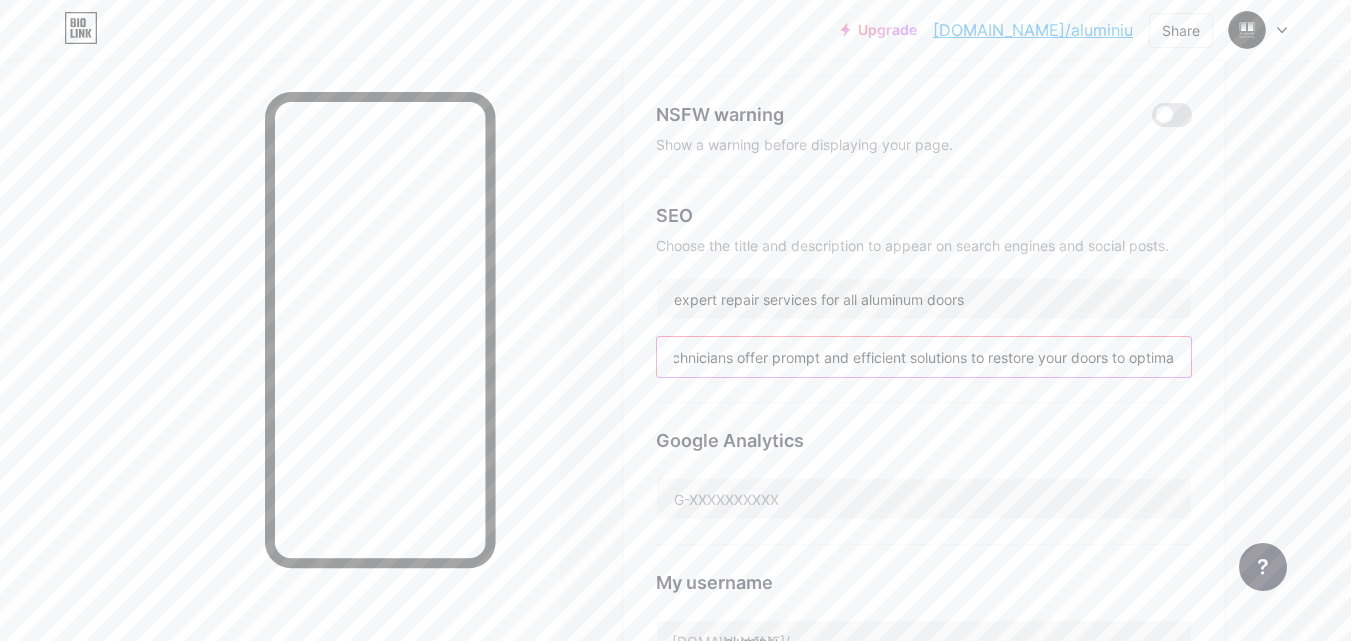 drag, startPoint x: 841, startPoint y: 356, endPoint x: 769, endPoint y: 359, distance: 72.06247 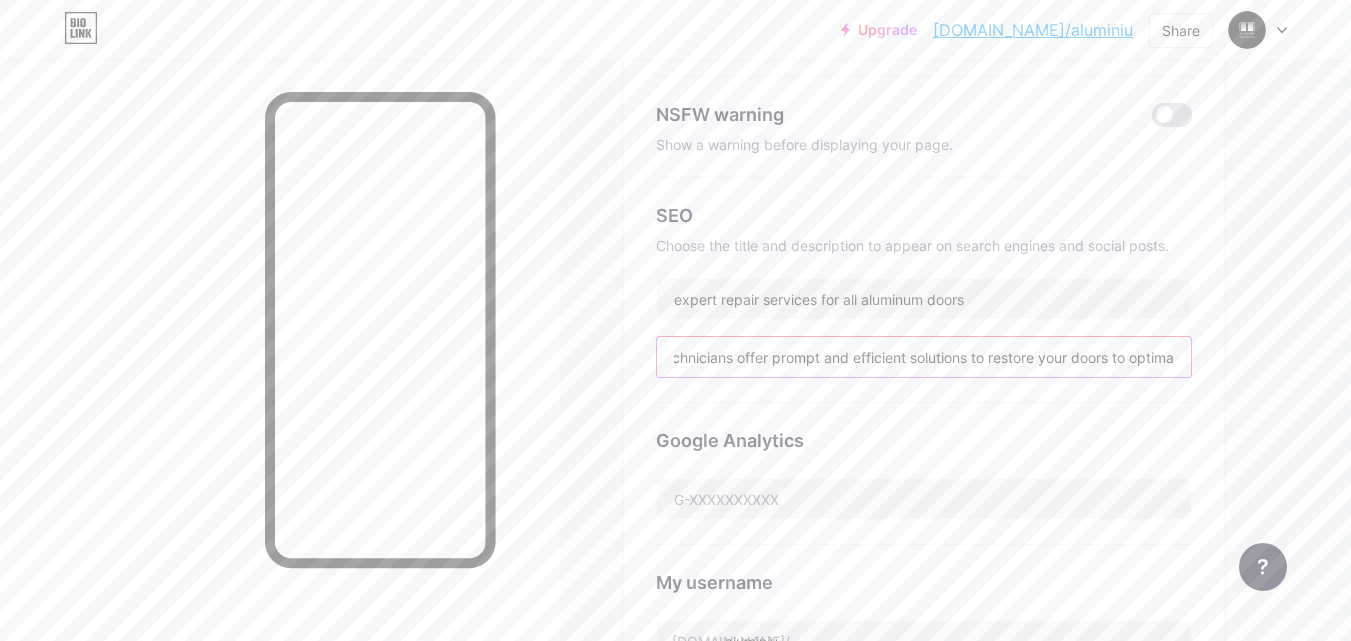click on "Whether it’s a broken hinge, or a damaged frame, our skilled technicians offer prompt and efficient solutions to restore your doors to optima" at bounding box center (924, 357) 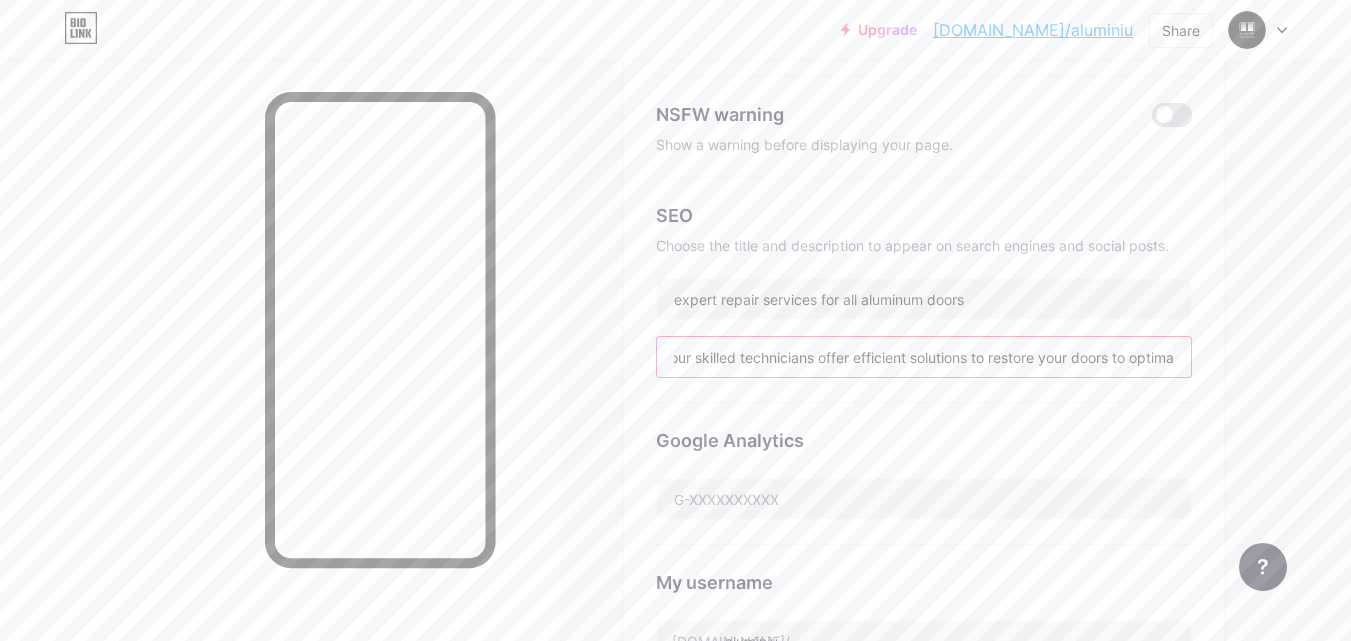 scroll, scrollTop: 0, scrollLeft: 343, axis: horizontal 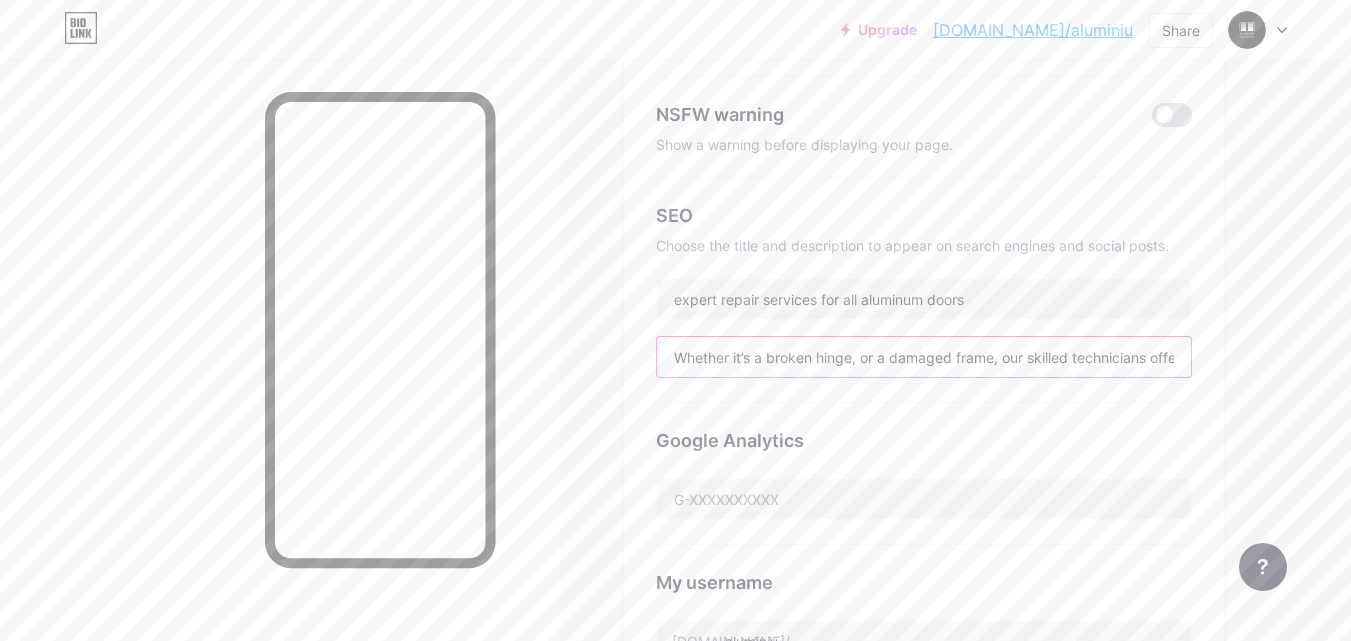 paste on "l condition" 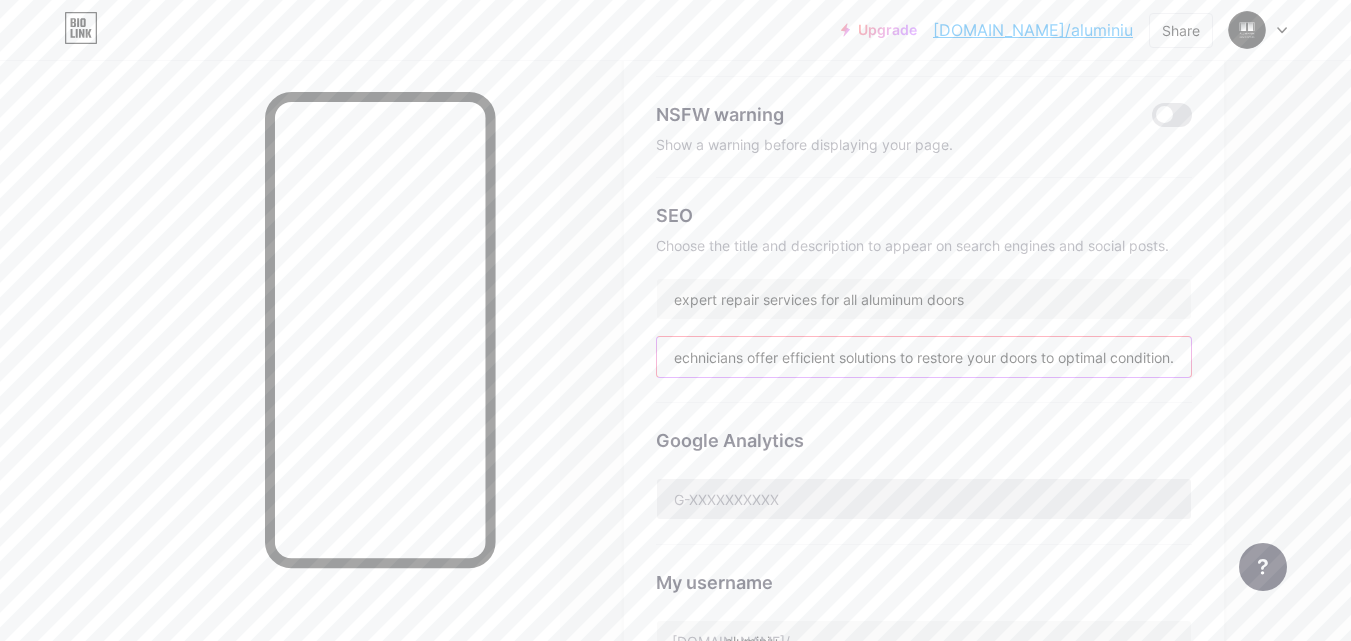 scroll, scrollTop: 0, scrollLeft: 415, axis: horizontal 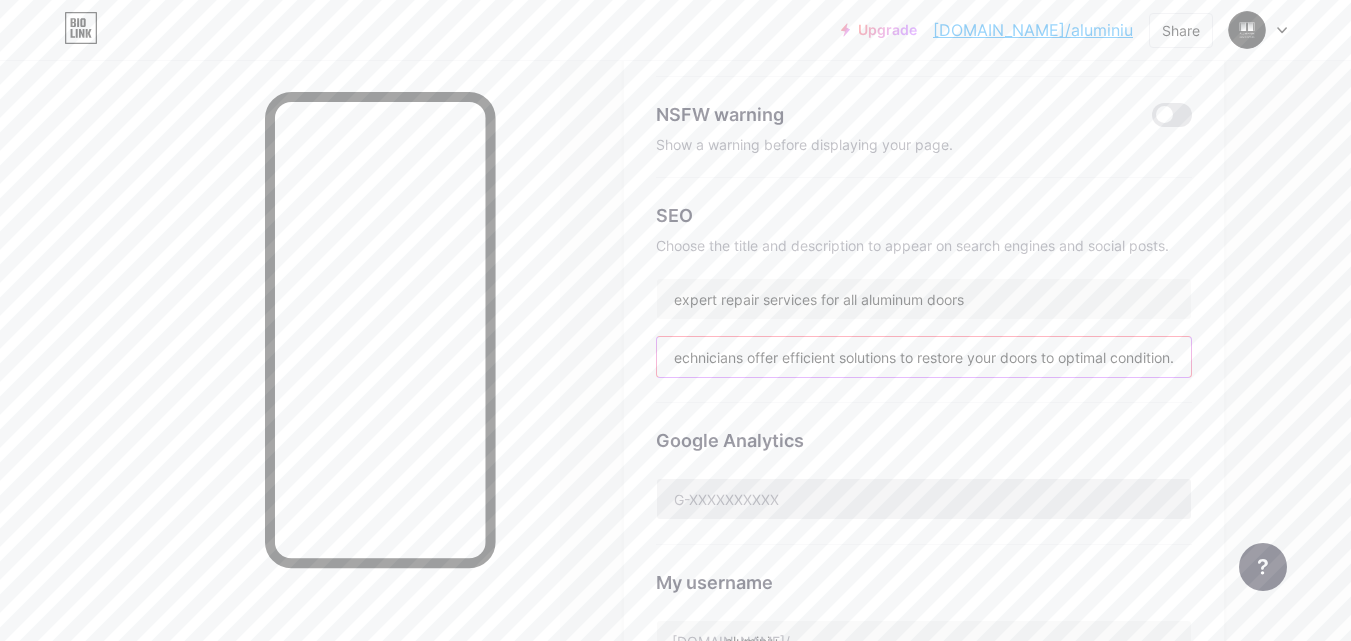 type on "Whether it’s a broken hinge, or a damaged frame, our skilled technicians offer efficient solutions to restore your doors to optimal condition." 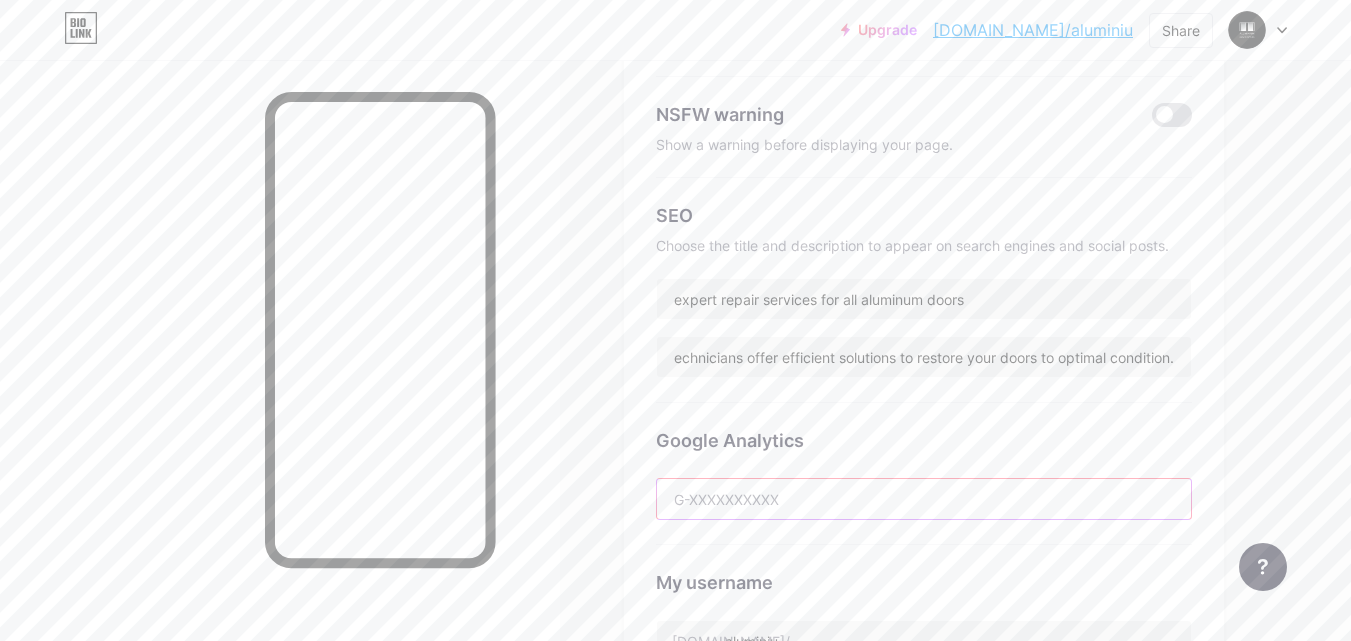 click at bounding box center [924, 499] 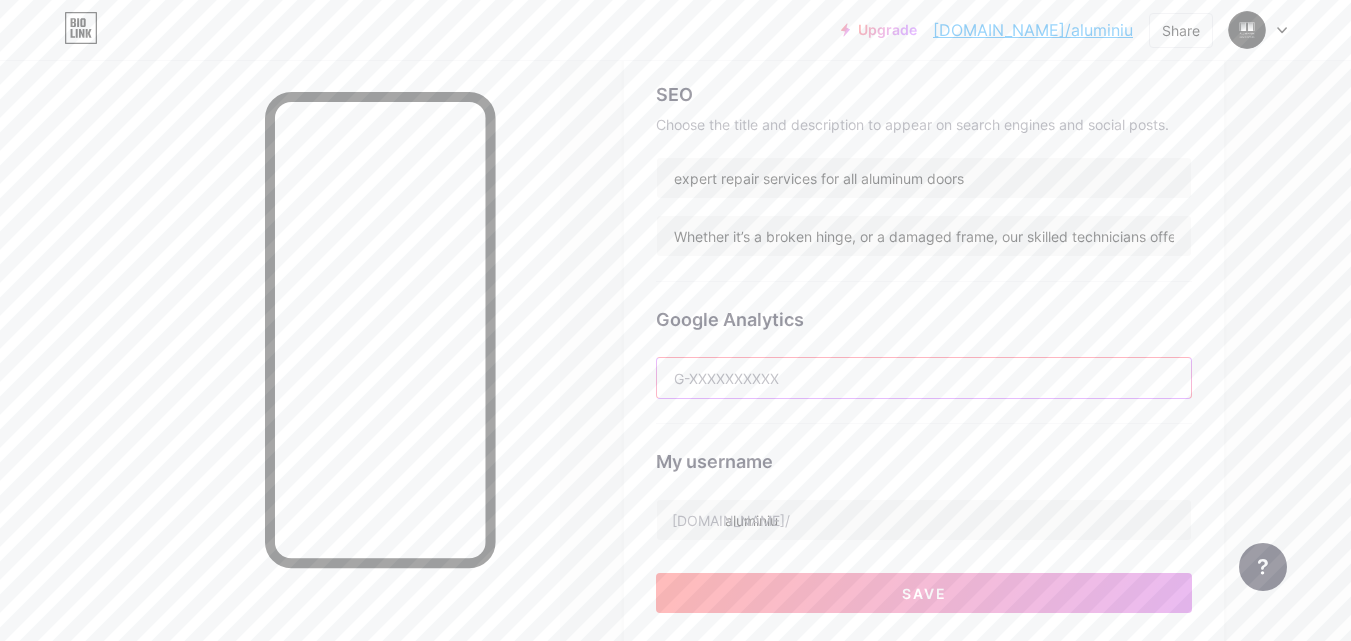scroll, scrollTop: 500, scrollLeft: 0, axis: vertical 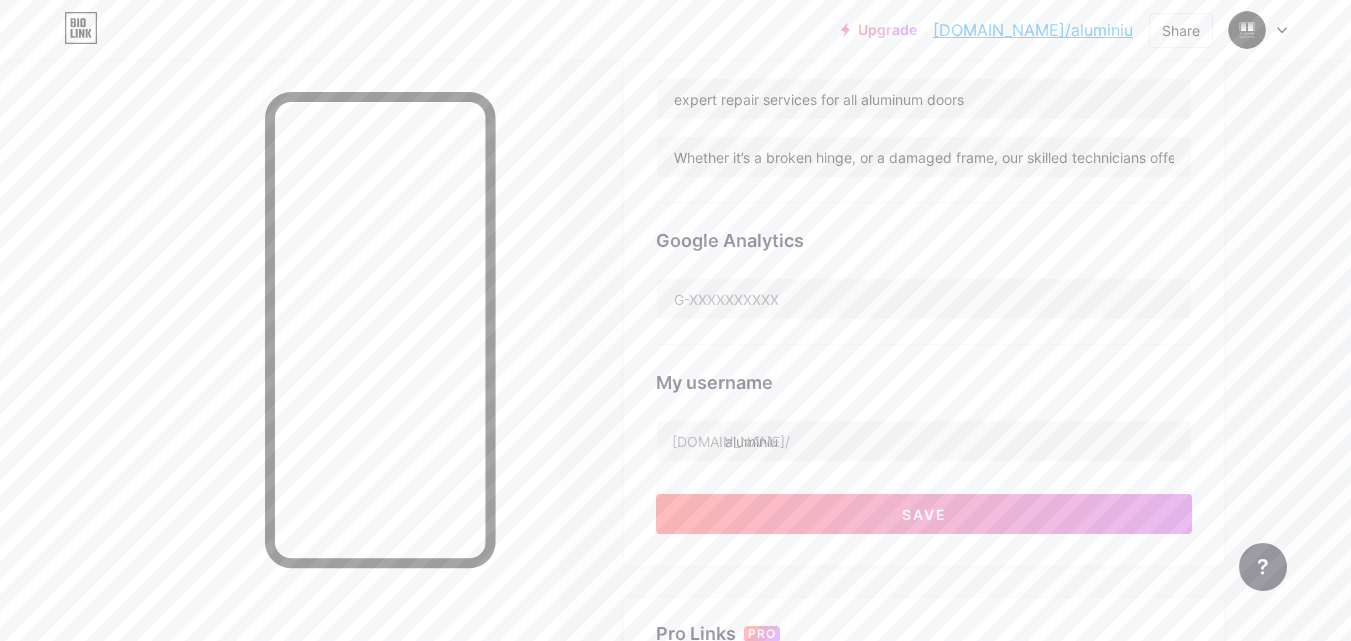 click on "[DOMAIN_NAME]/" at bounding box center [731, 441] 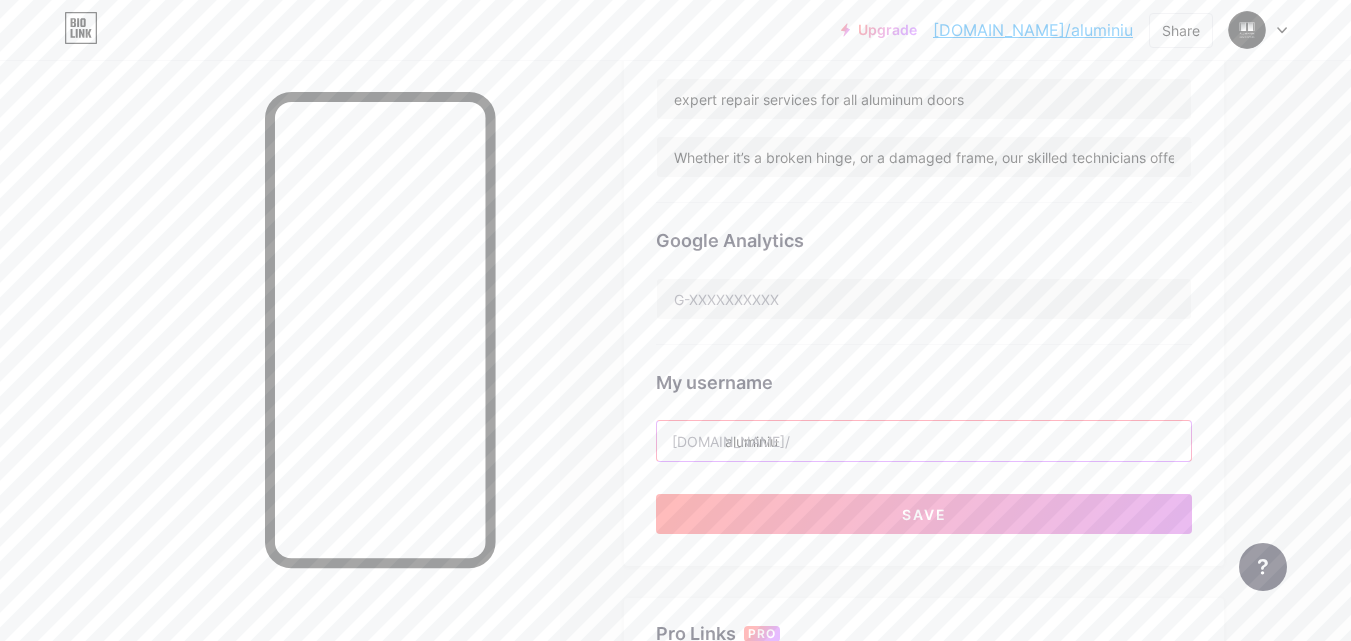 click on "aluminiu" at bounding box center [924, 441] 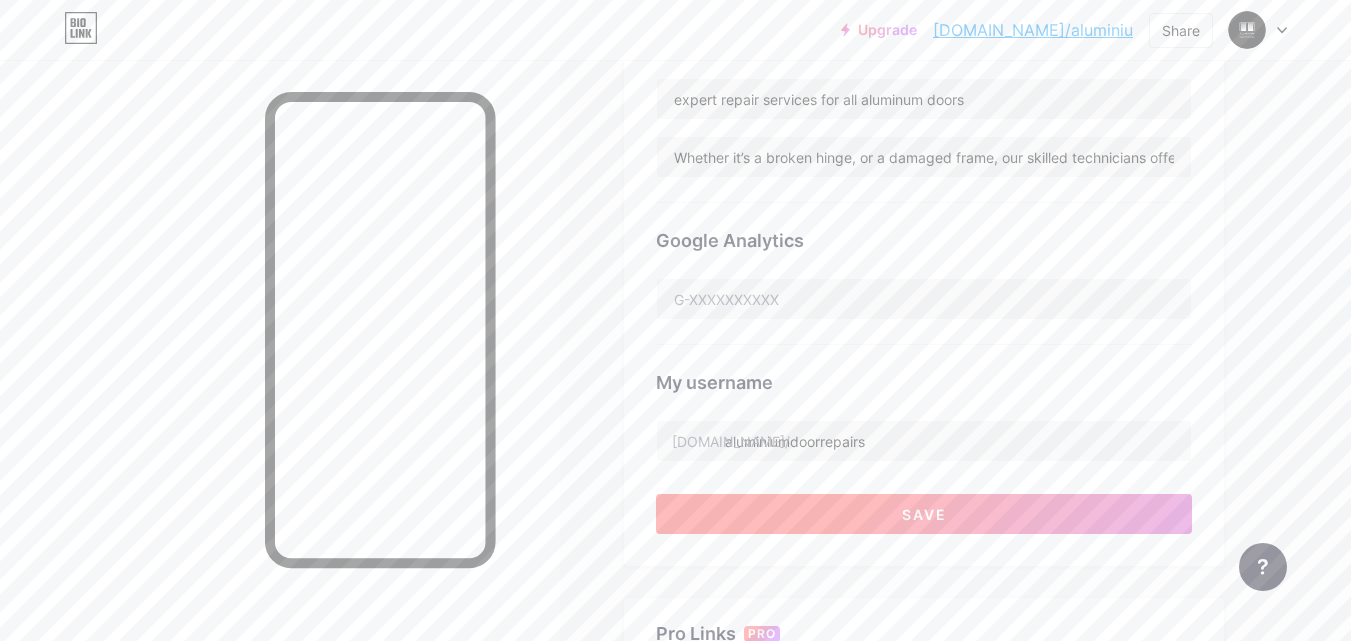 click on "Save" at bounding box center [924, 514] 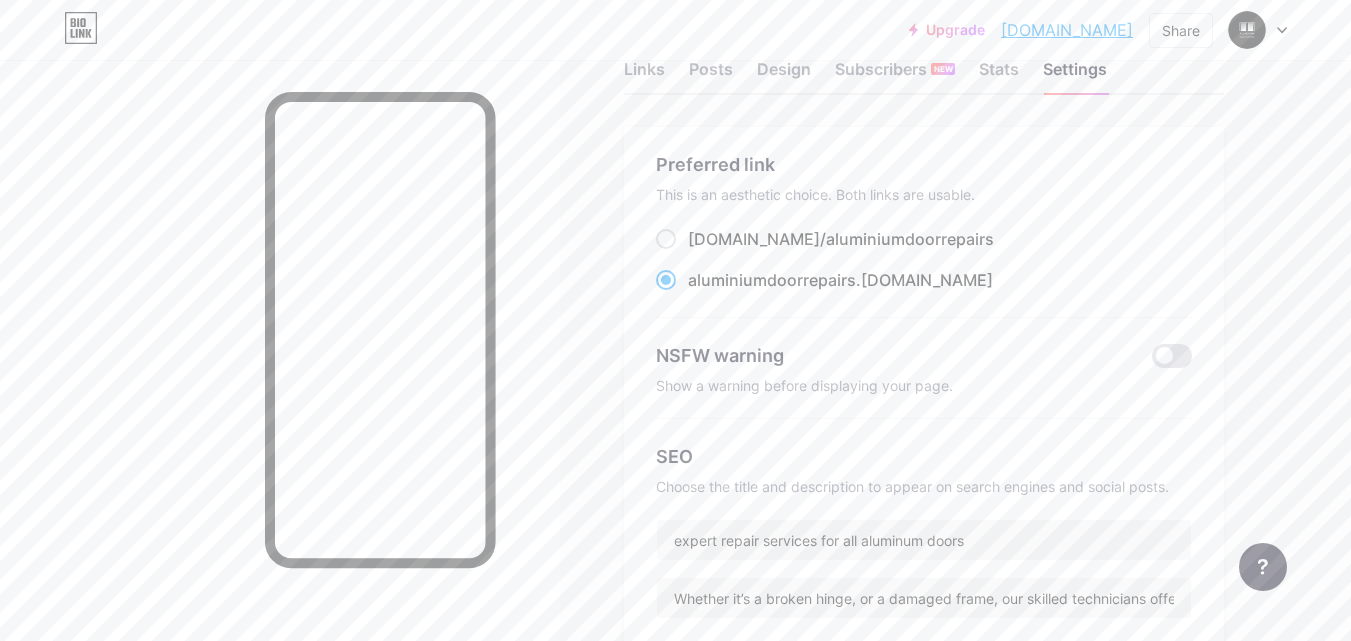 scroll, scrollTop: 0, scrollLeft: 0, axis: both 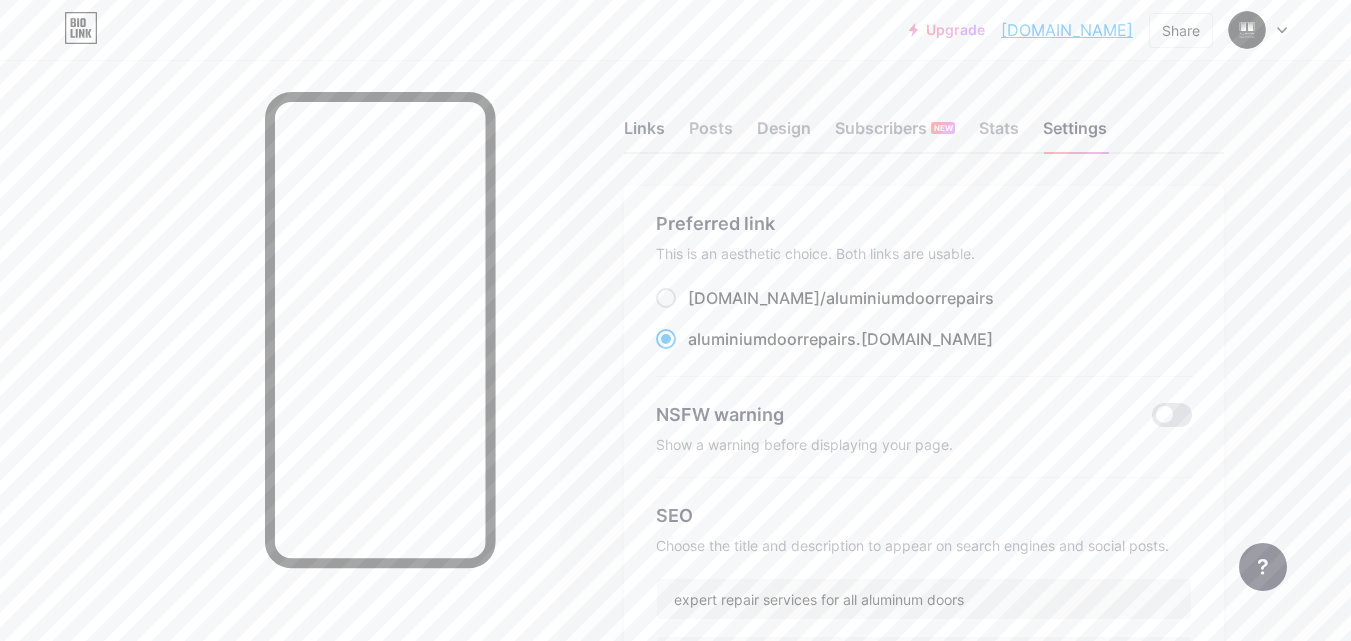 click on "Links" at bounding box center [644, 134] 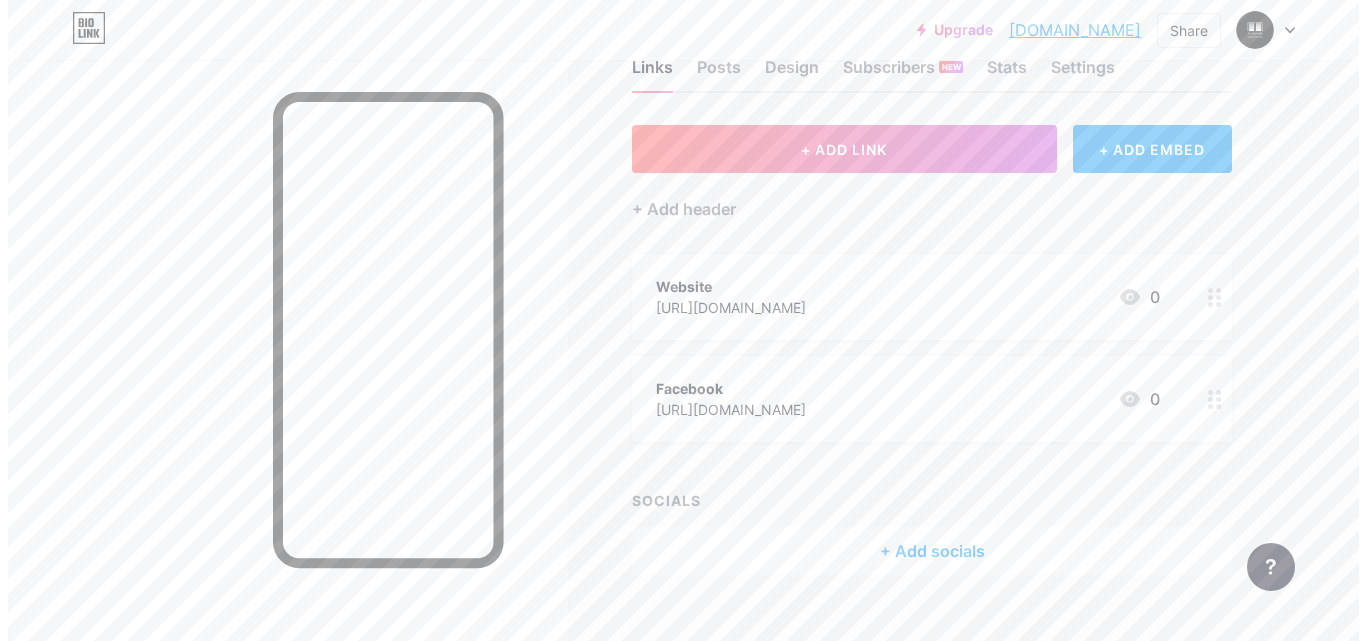 scroll, scrollTop: 94, scrollLeft: 0, axis: vertical 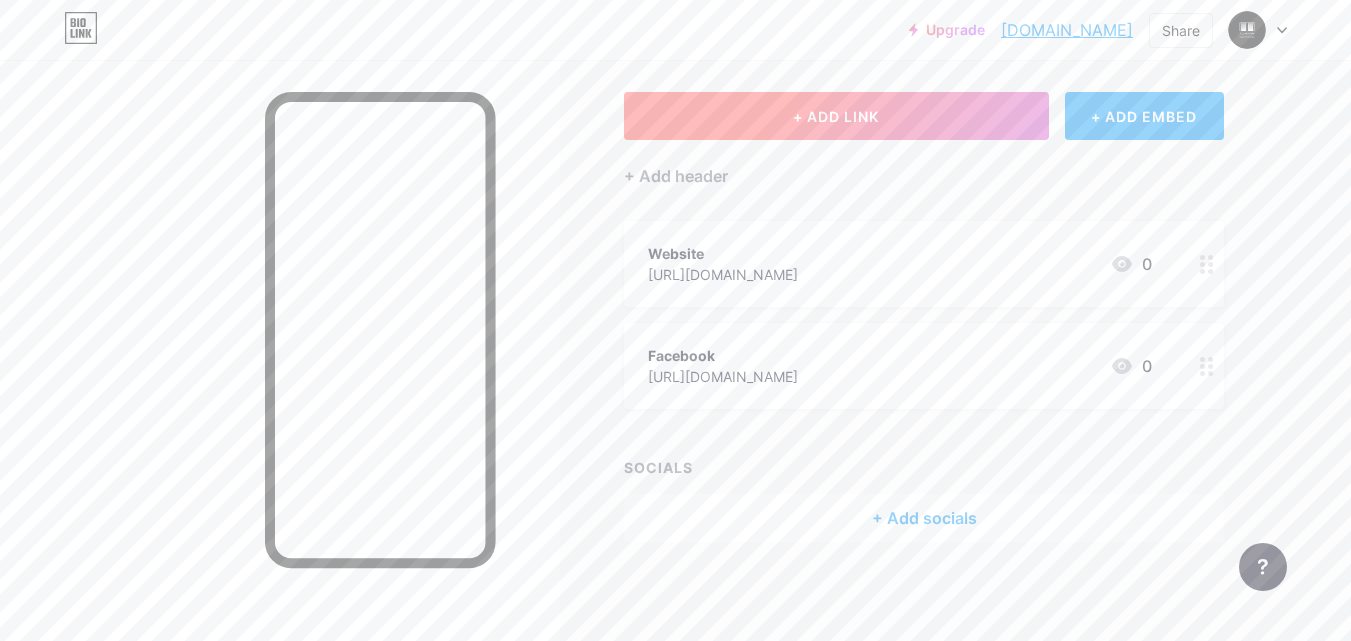 click on "+ ADD LINK" at bounding box center (836, 116) 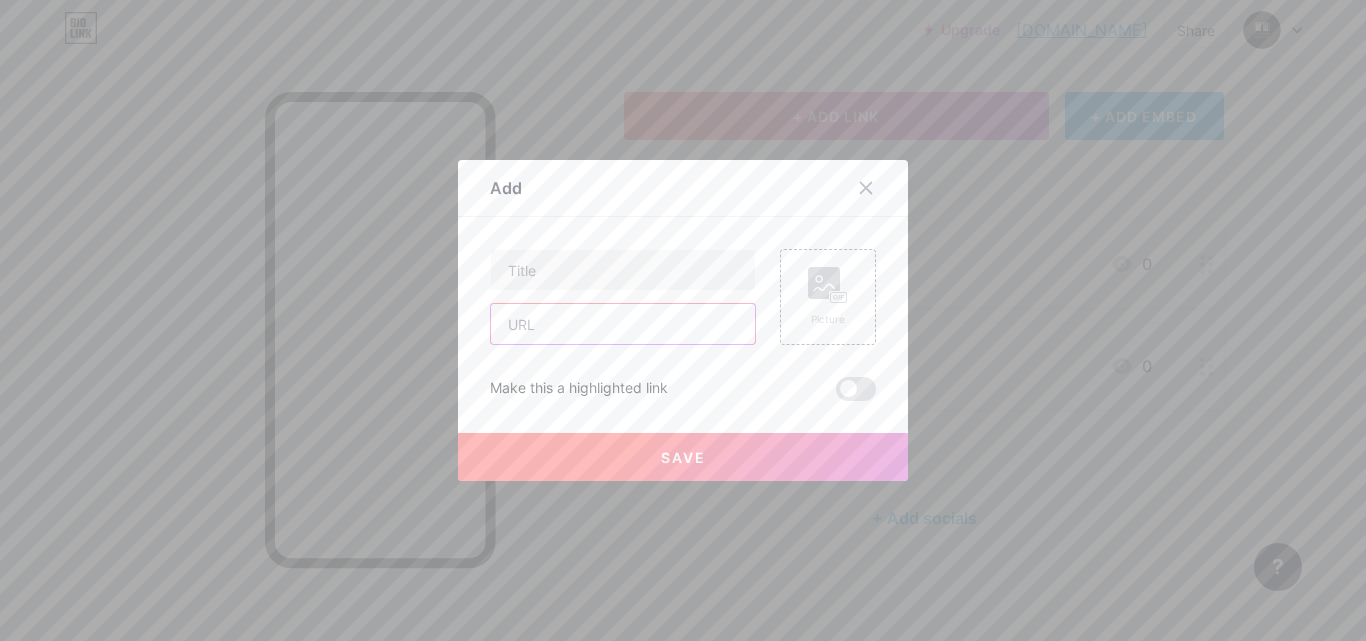 click at bounding box center (623, 324) 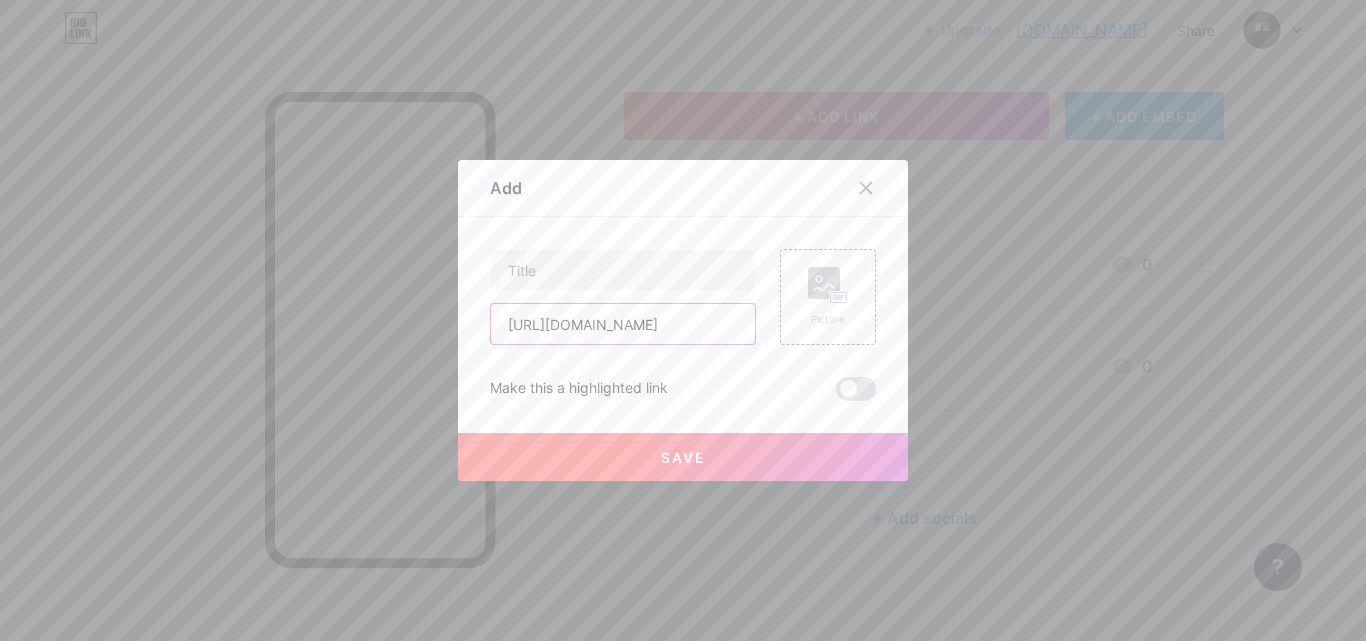 scroll, scrollTop: 0, scrollLeft: 436, axis: horizontal 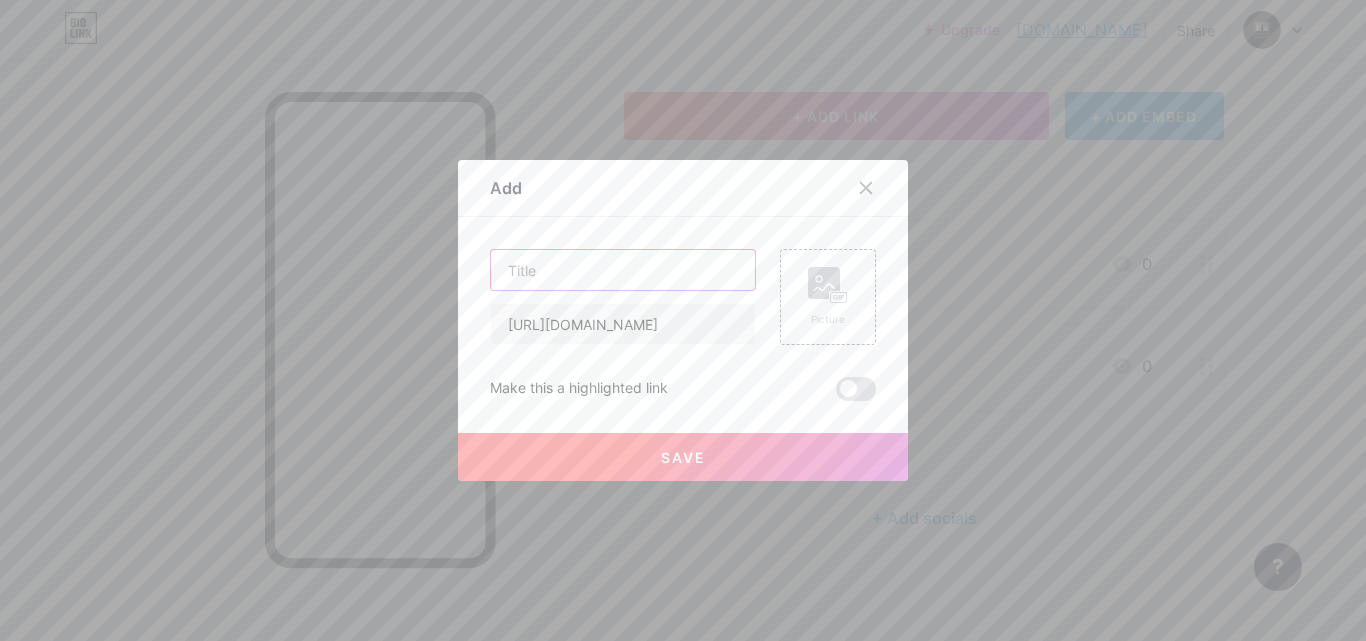 click at bounding box center (623, 270) 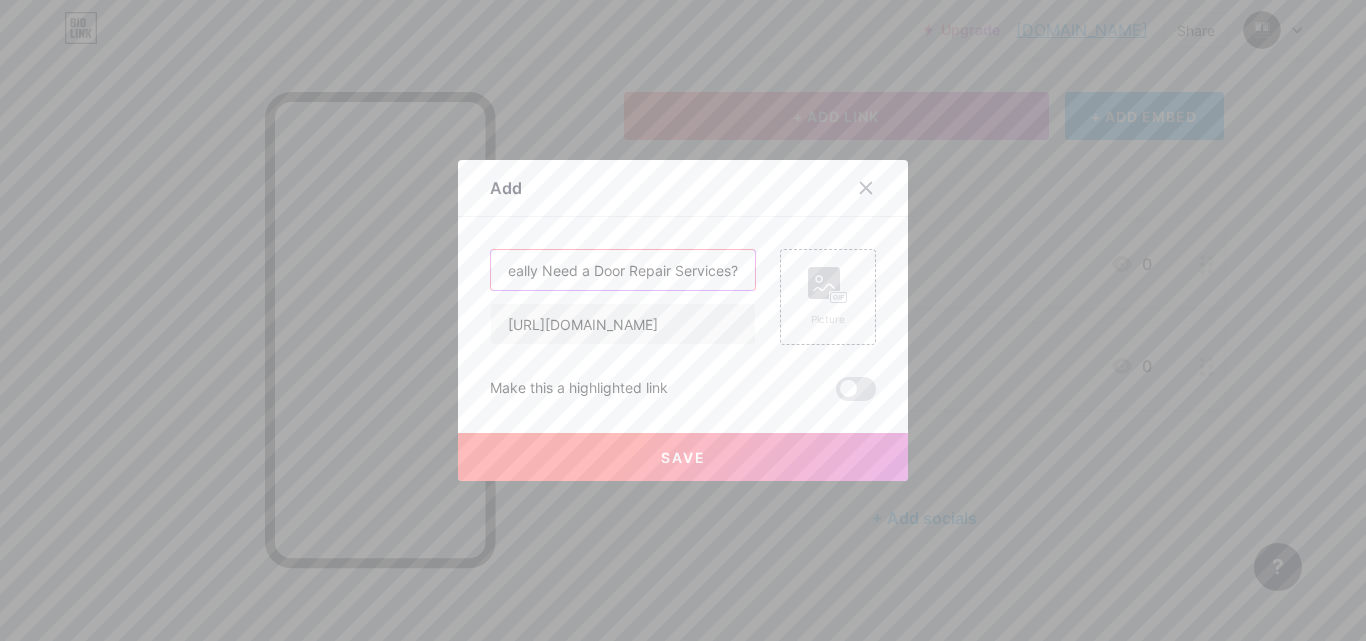 scroll, scrollTop: 0, scrollLeft: 269, axis: horizontal 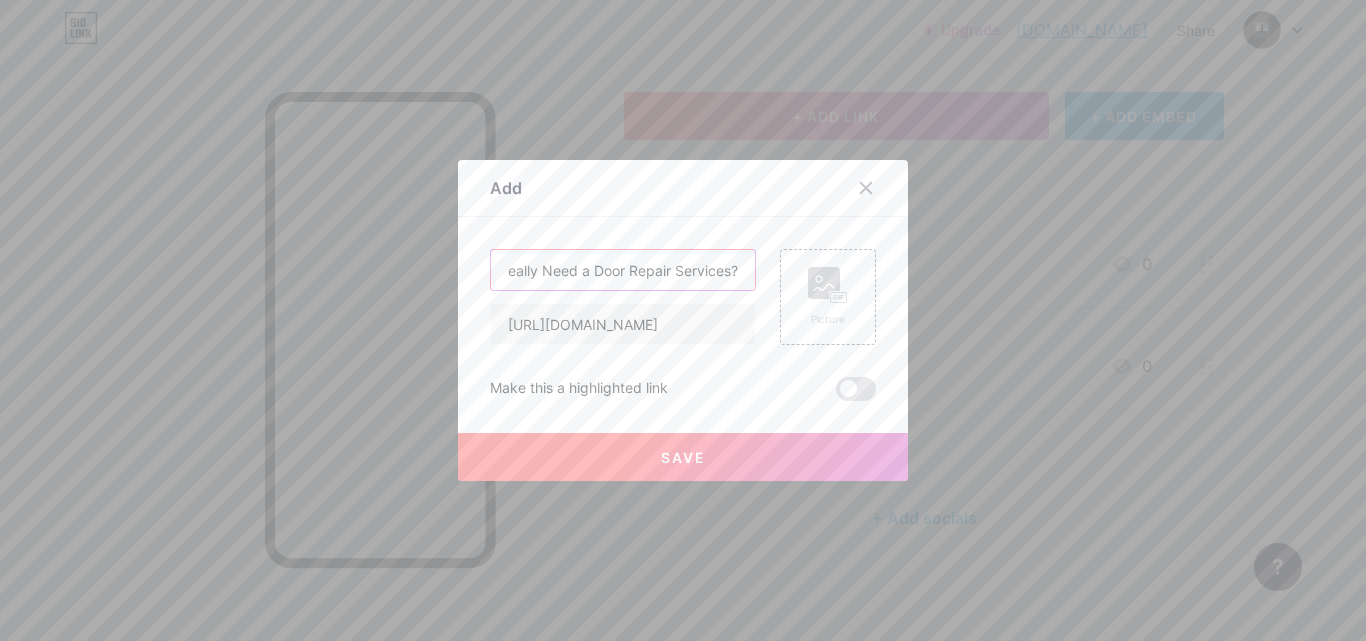 type on "Creaky Hinges or Drafty Gaps? Do You Really Need a Door Repair Services?" 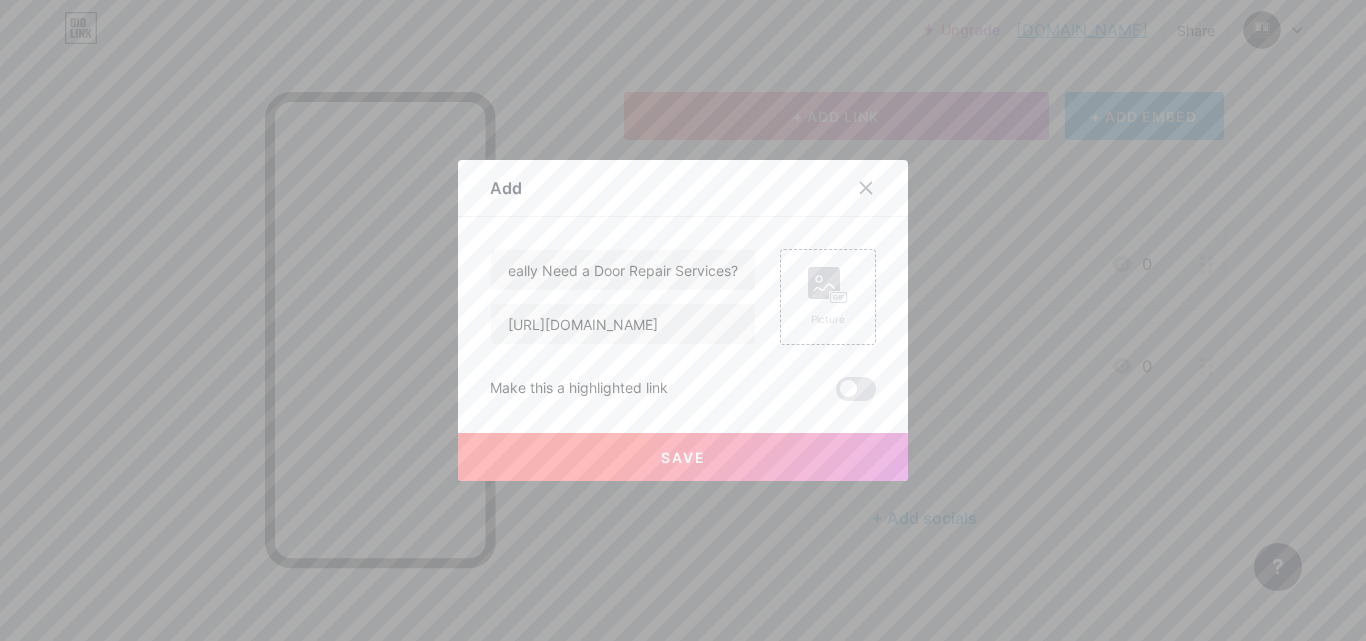 click on "Save" at bounding box center (683, 457) 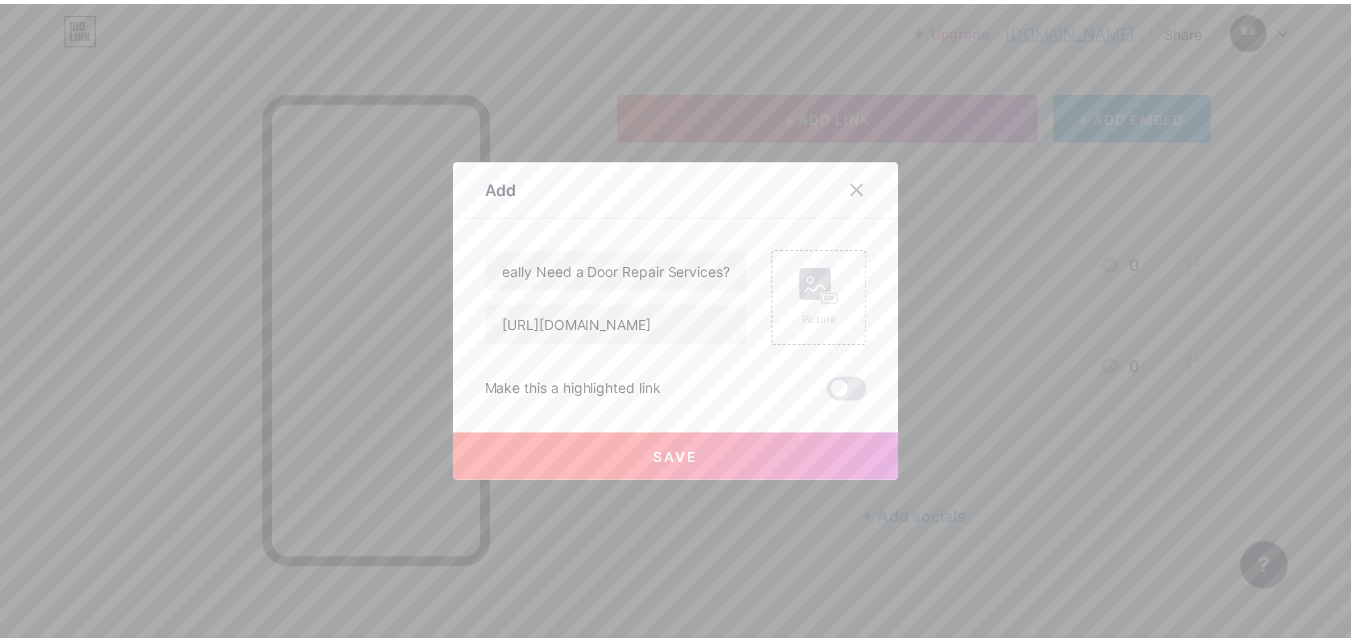scroll, scrollTop: 0, scrollLeft: 0, axis: both 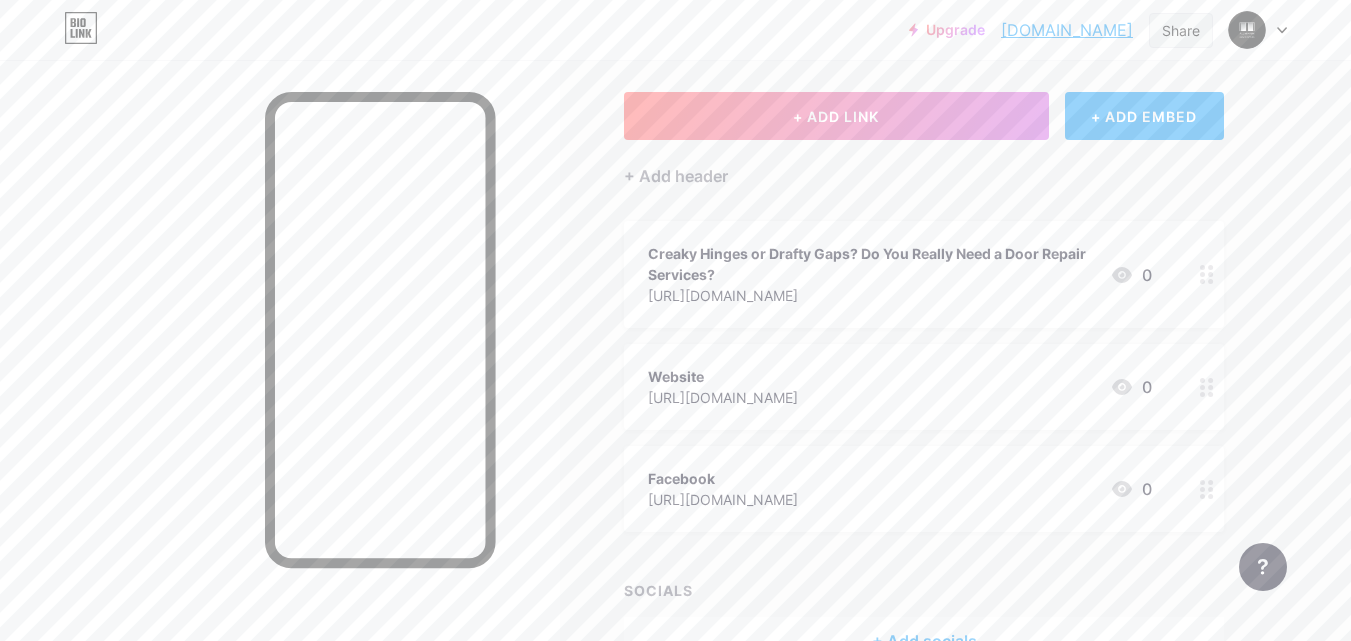 click on "Share" at bounding box center (1181, 30) 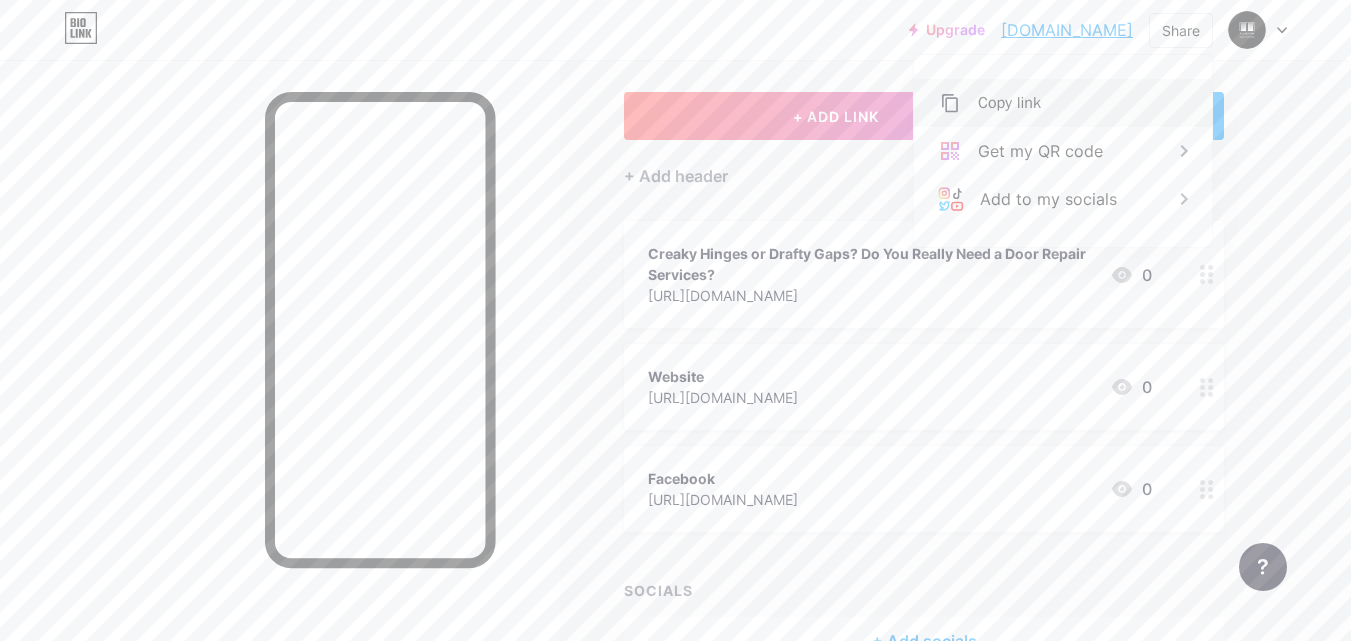 click on "Copy link" at bounding box center (1063, 103) 